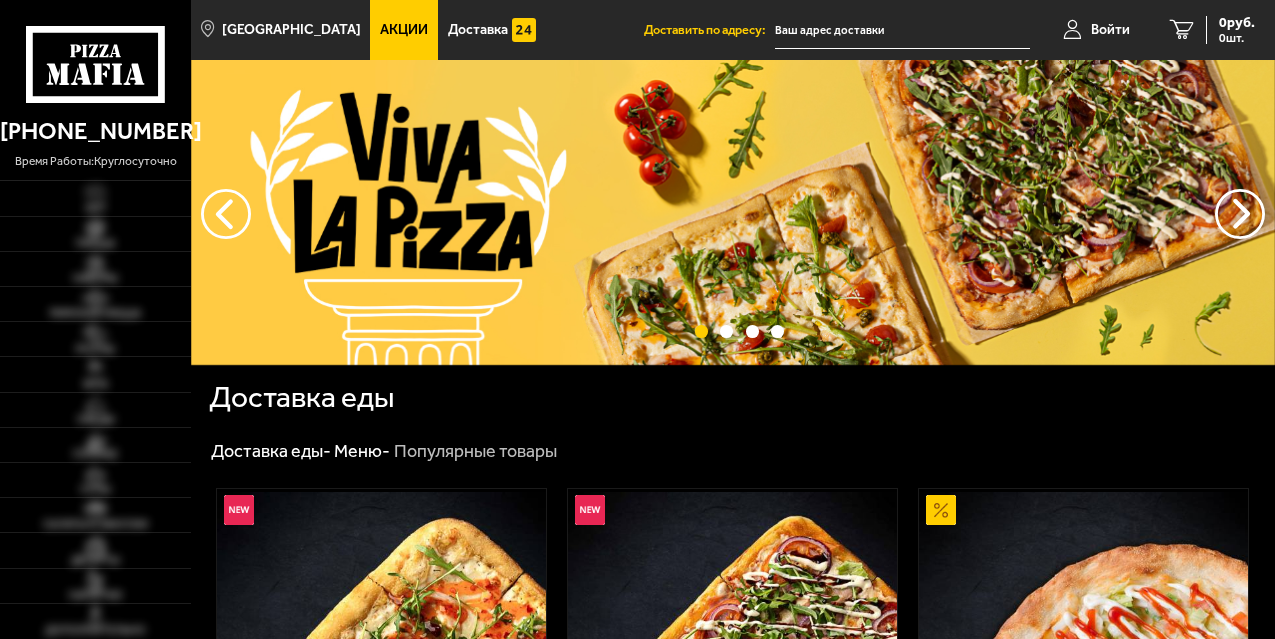 scroll, scrollTop: 0, scrollLeft: 0, axis: both 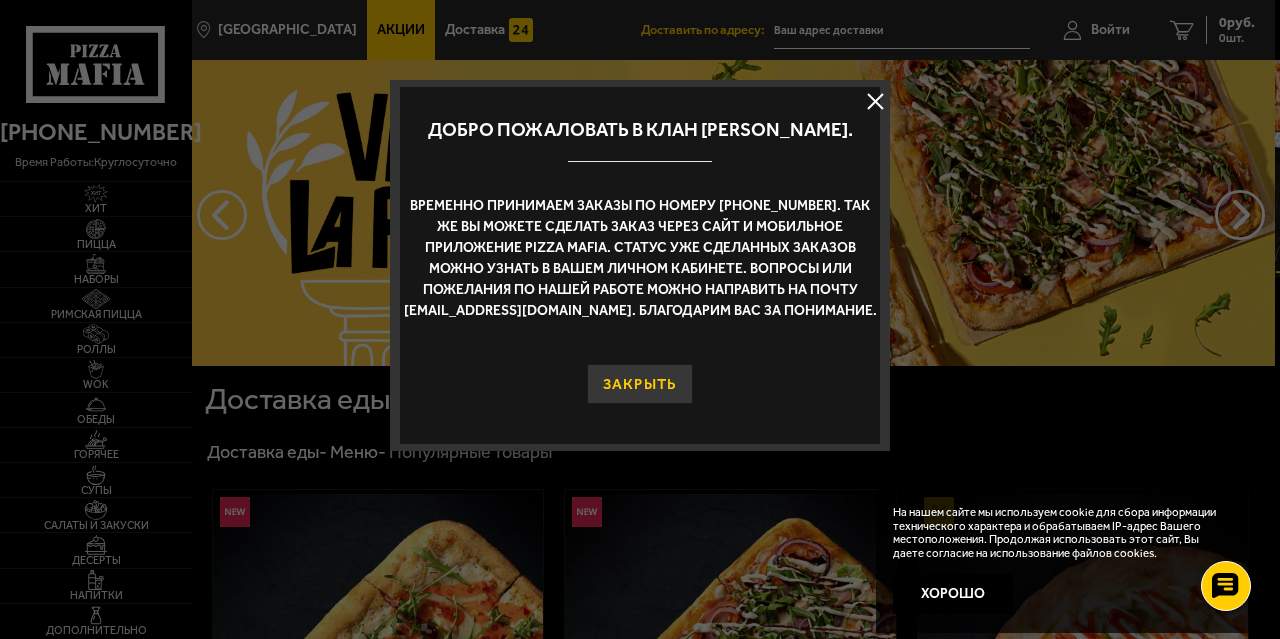 click on "Закрыть" at bounding box center (640, 384) 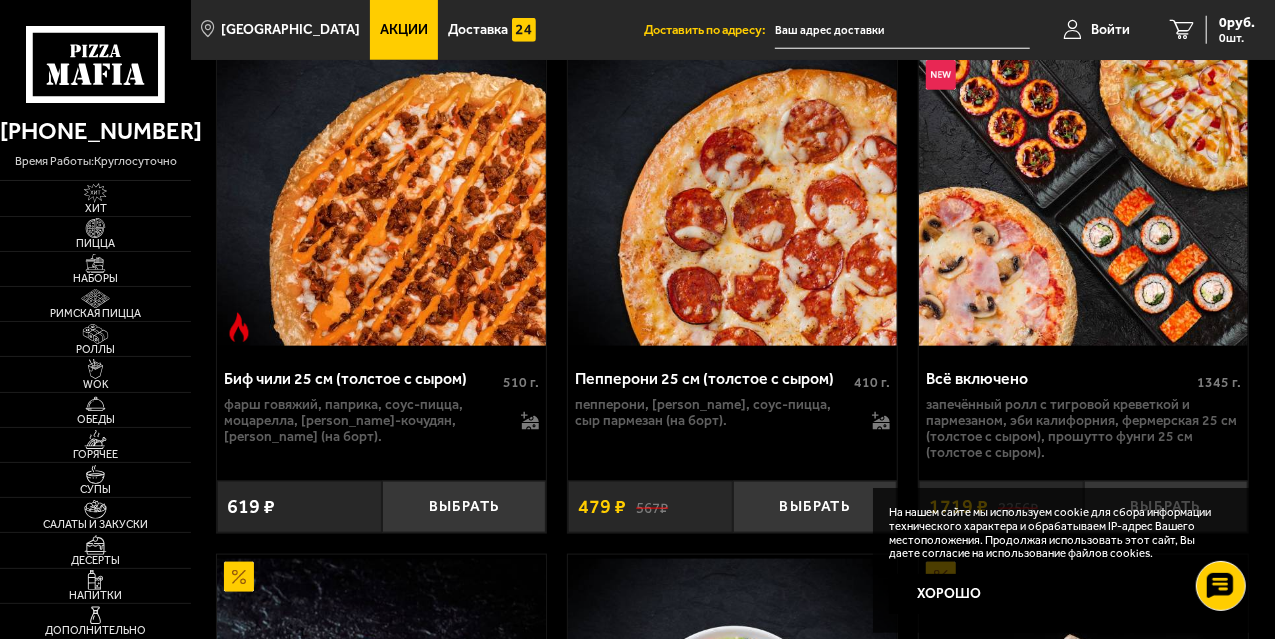 scroll, scrollTop: 0, scrollLeft: 0, axis: both 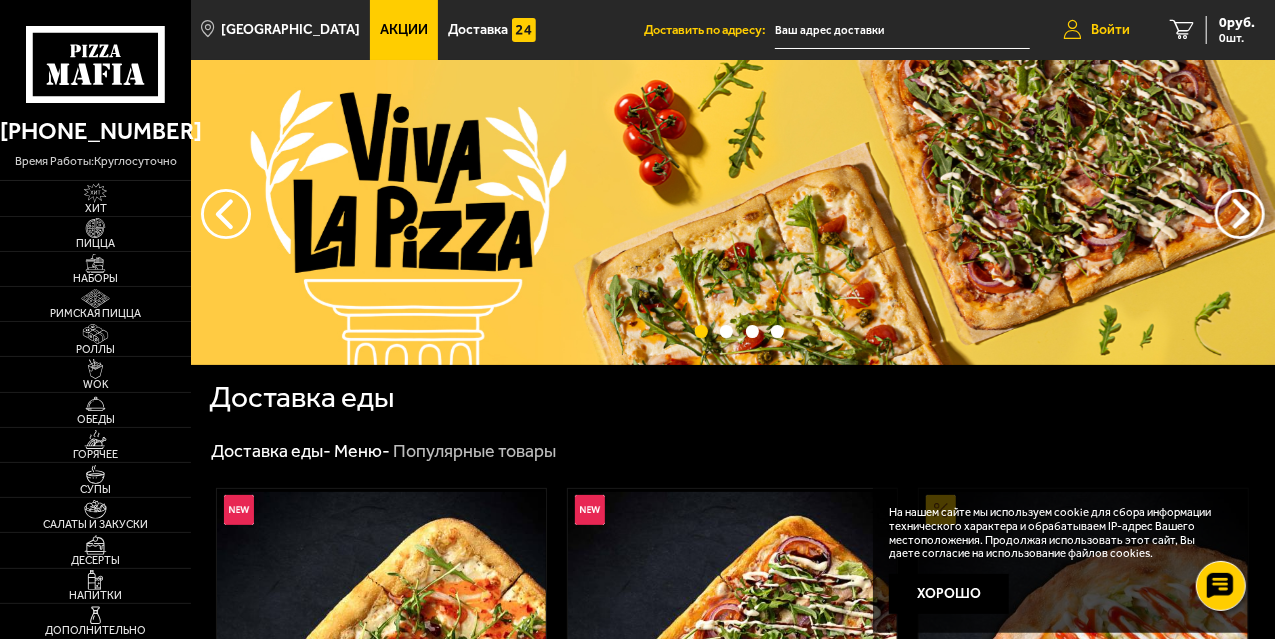 click on "Войти" at bounding box center [1096, 30] 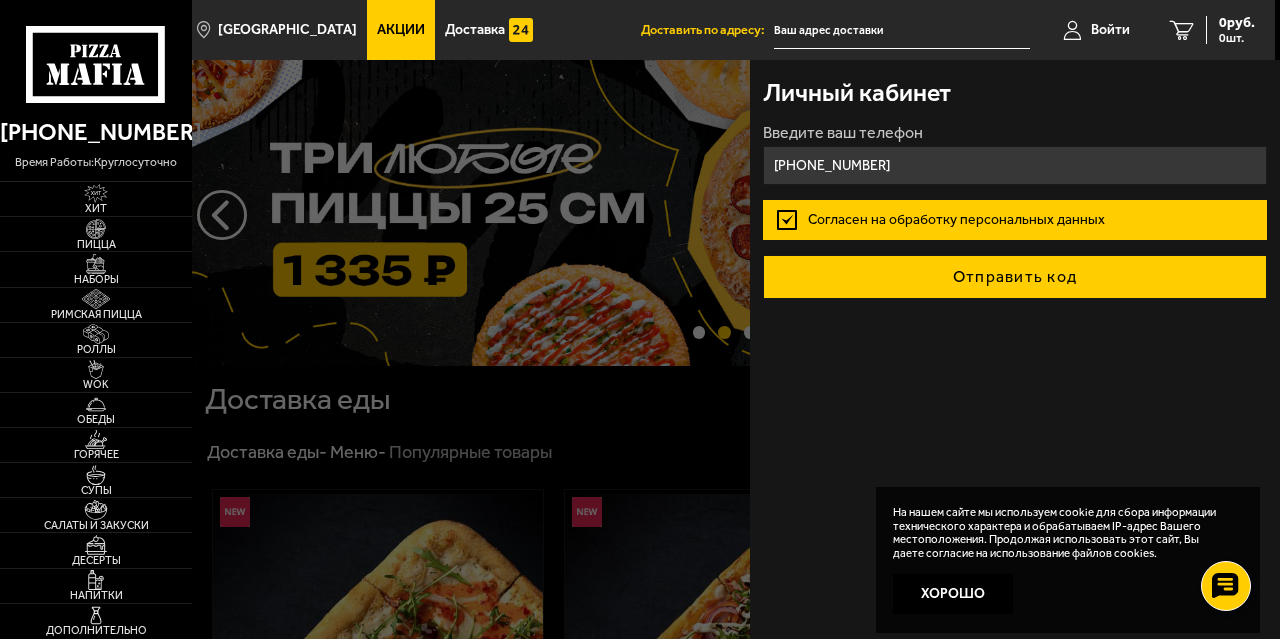 type on "[PHONE_NUMBER]" 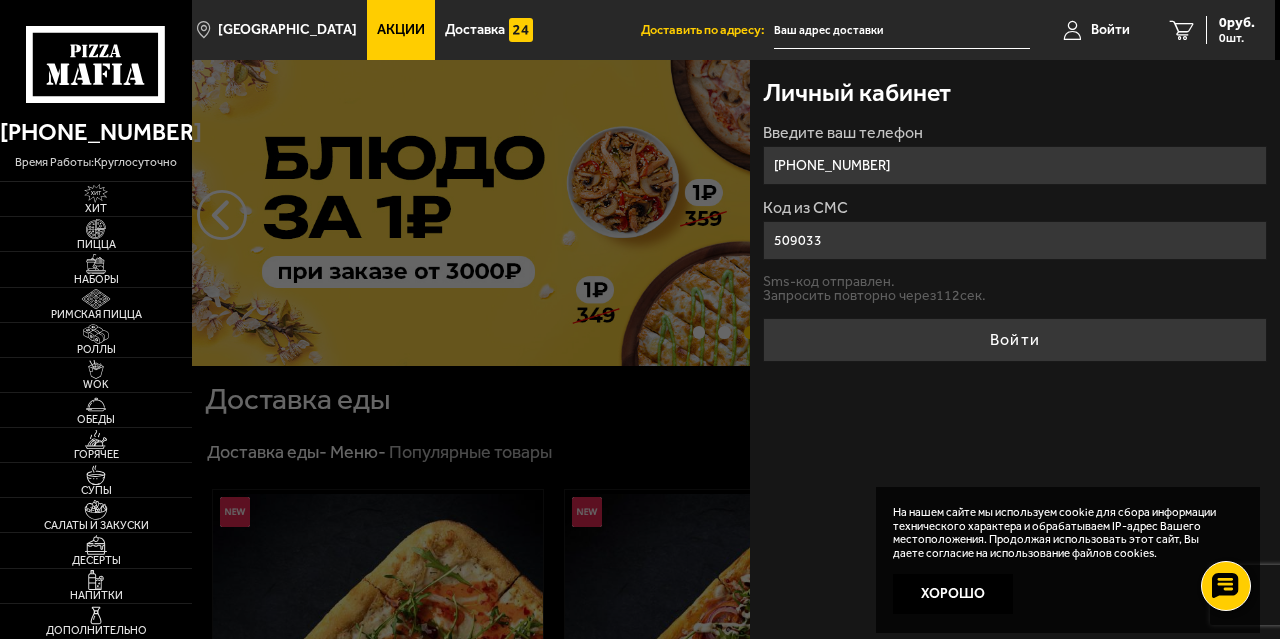 type on "509033" 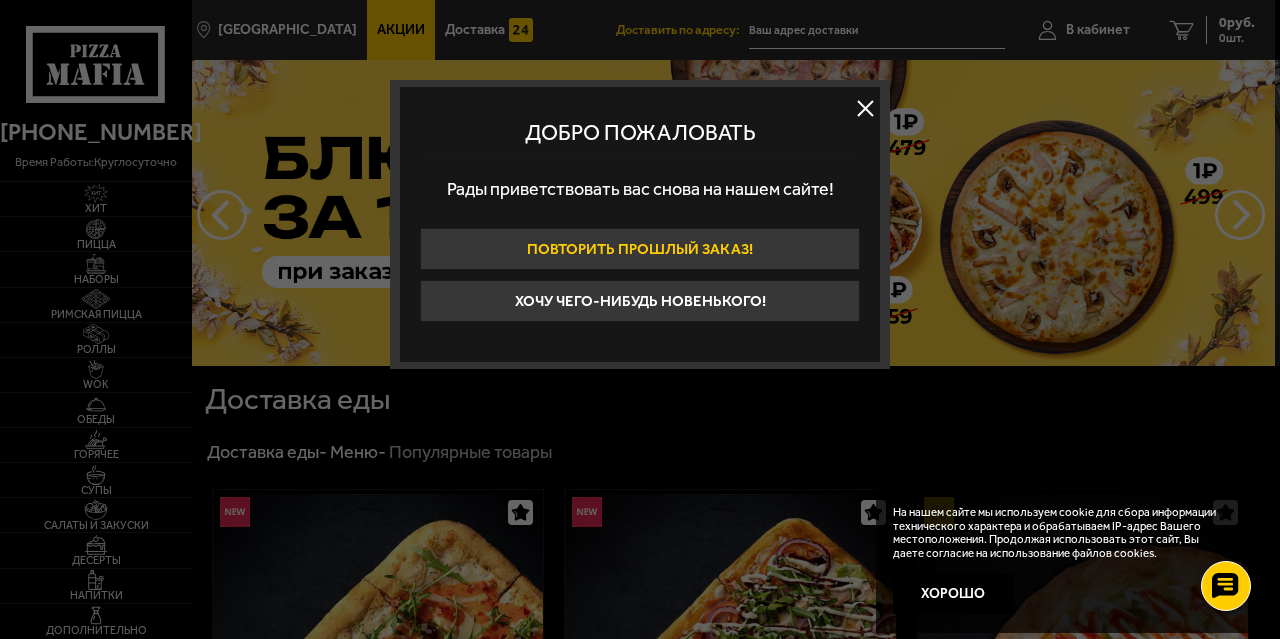 click on "Повторить прошлый заказ!" at bounding box center (640, 249) 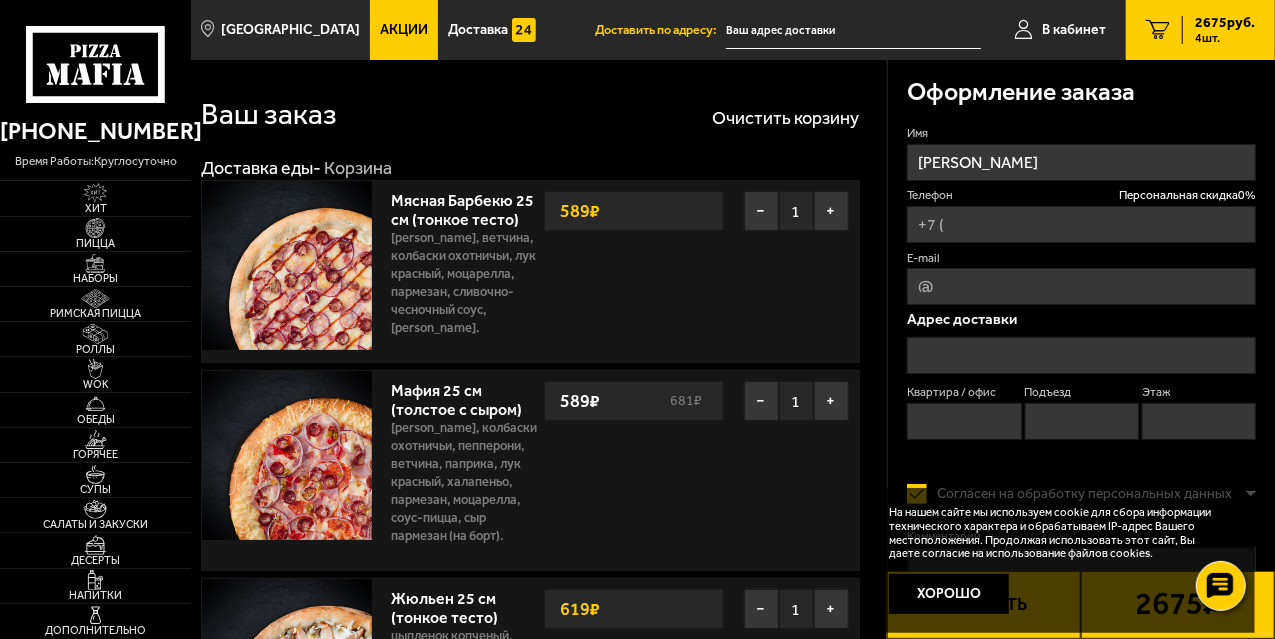 type on "[PHONE_NUMBER]" 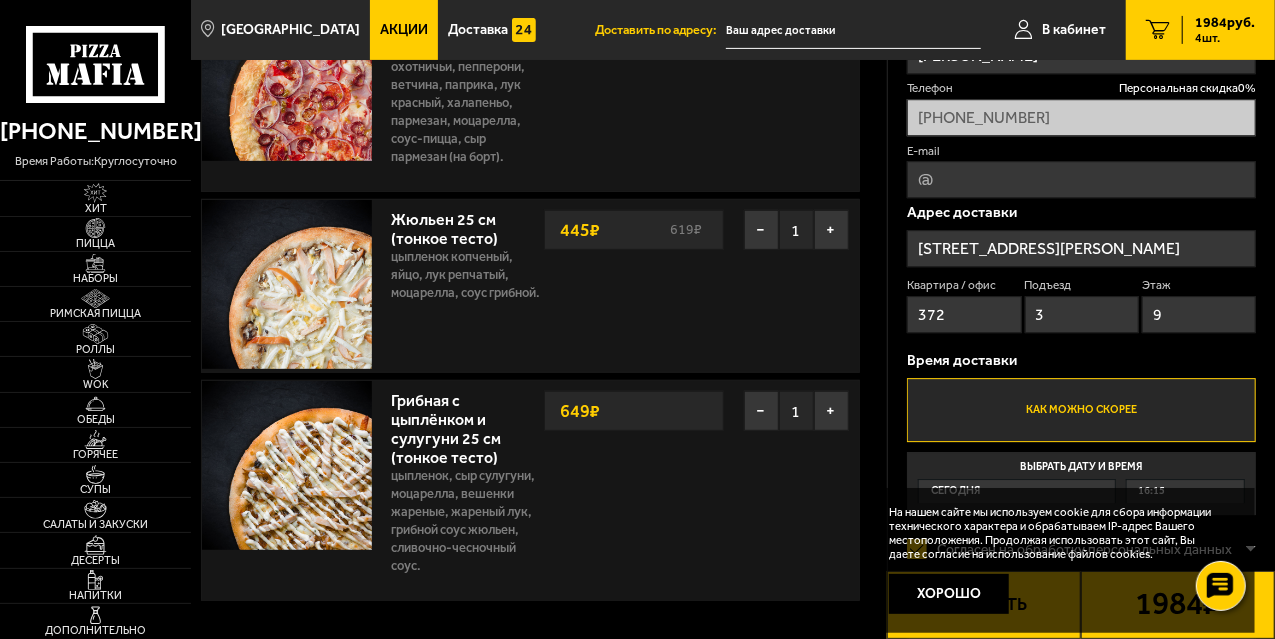 scroll, scrollTop: 380, scrollLeft: 0, axis: vertical 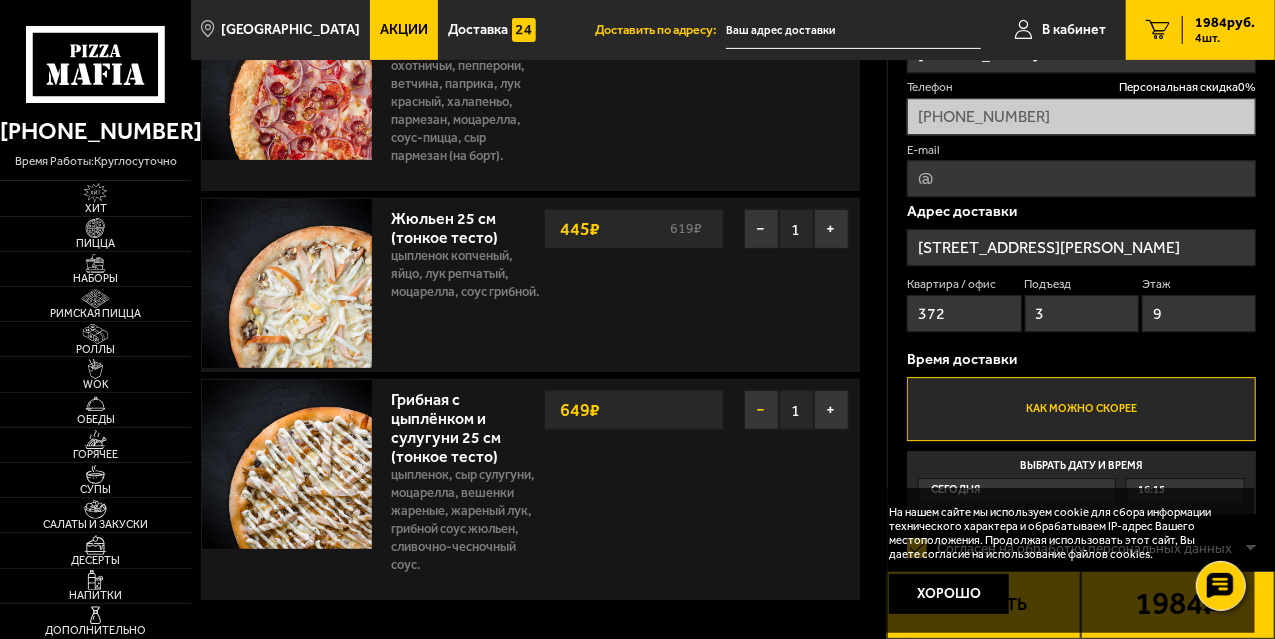 click on "−" at bounding box center [761, 410] 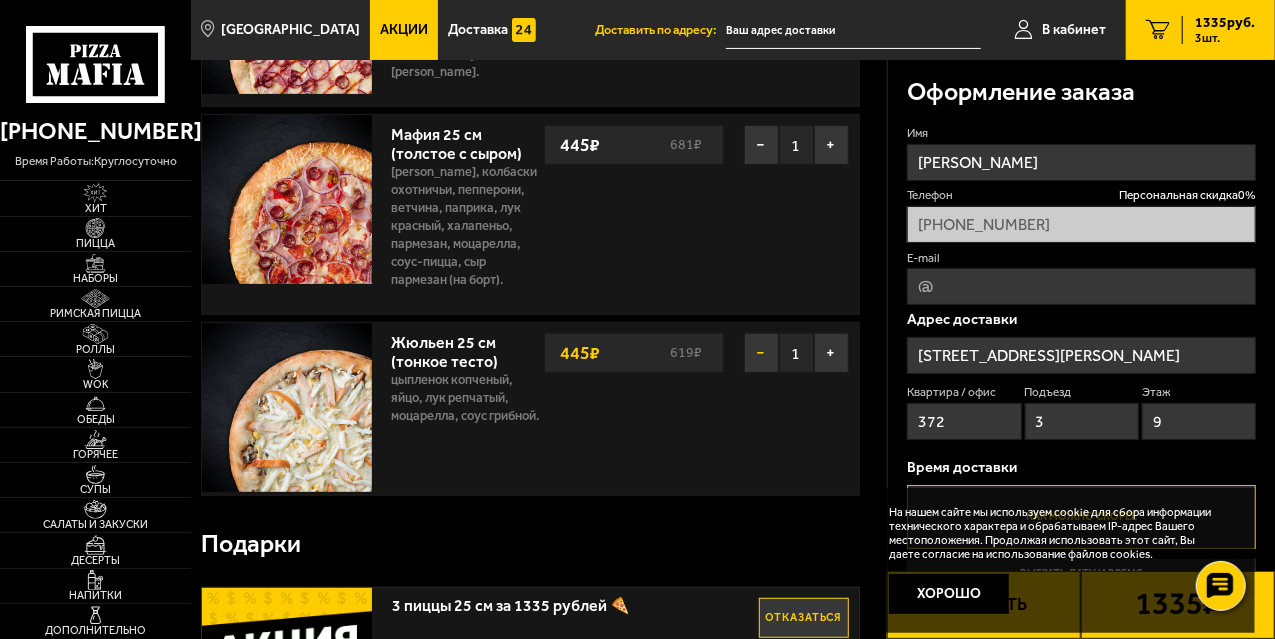 click on "−" at bounding box center [761, 353] 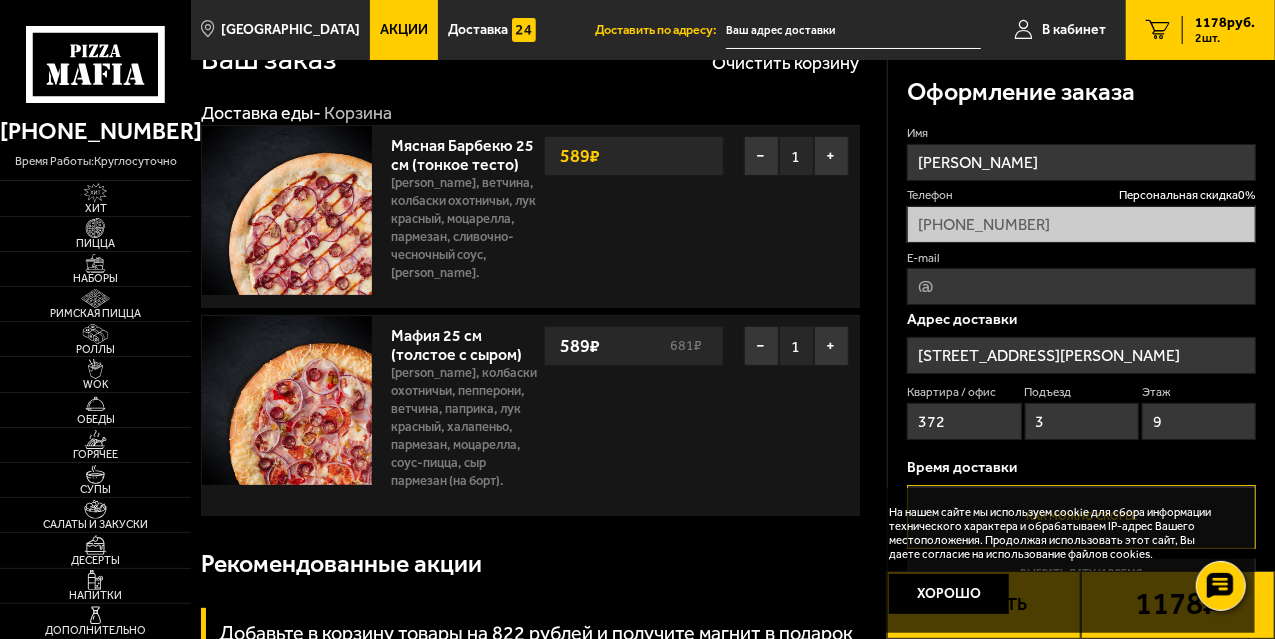 scroll, scrollTop: 0, scrollLeft: 0, axis: both 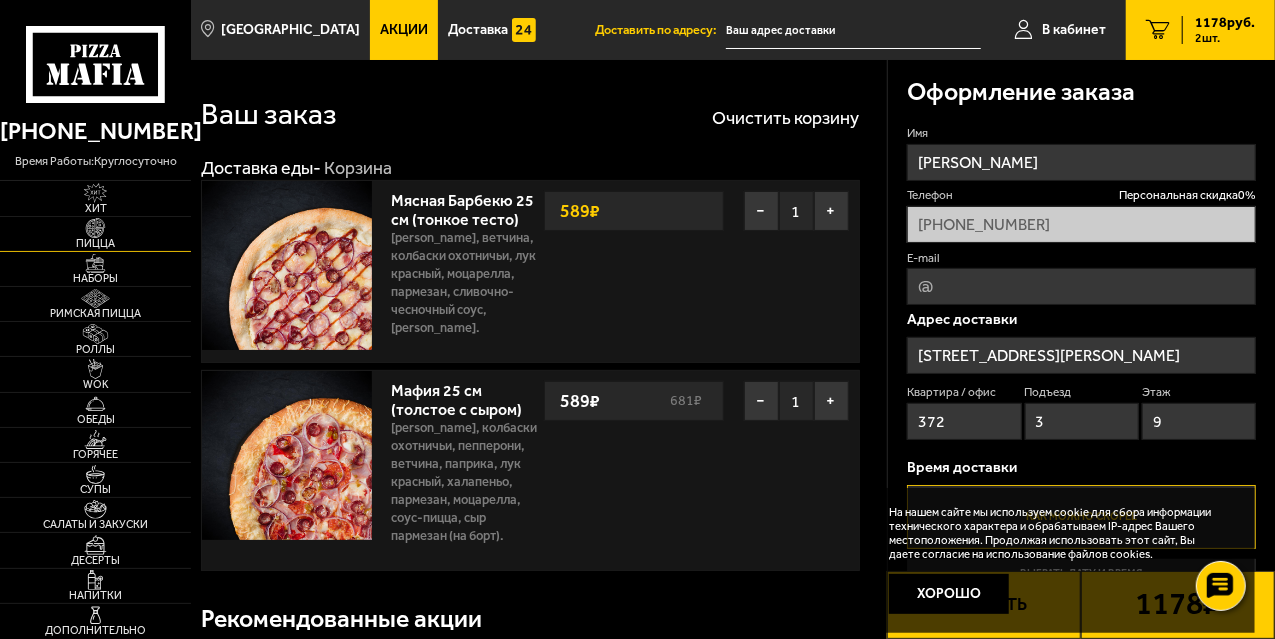 click at bounding box center (95, 227) 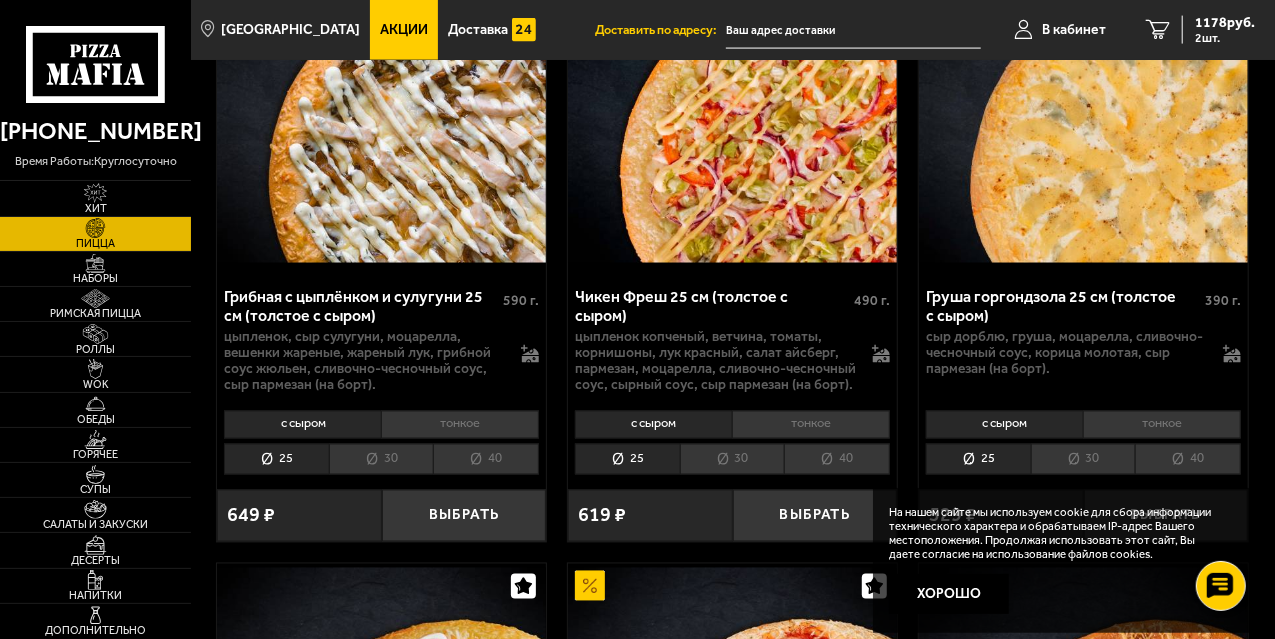 scroll, scrollTop: 1582, scrollLeft: 0, axis: vertical 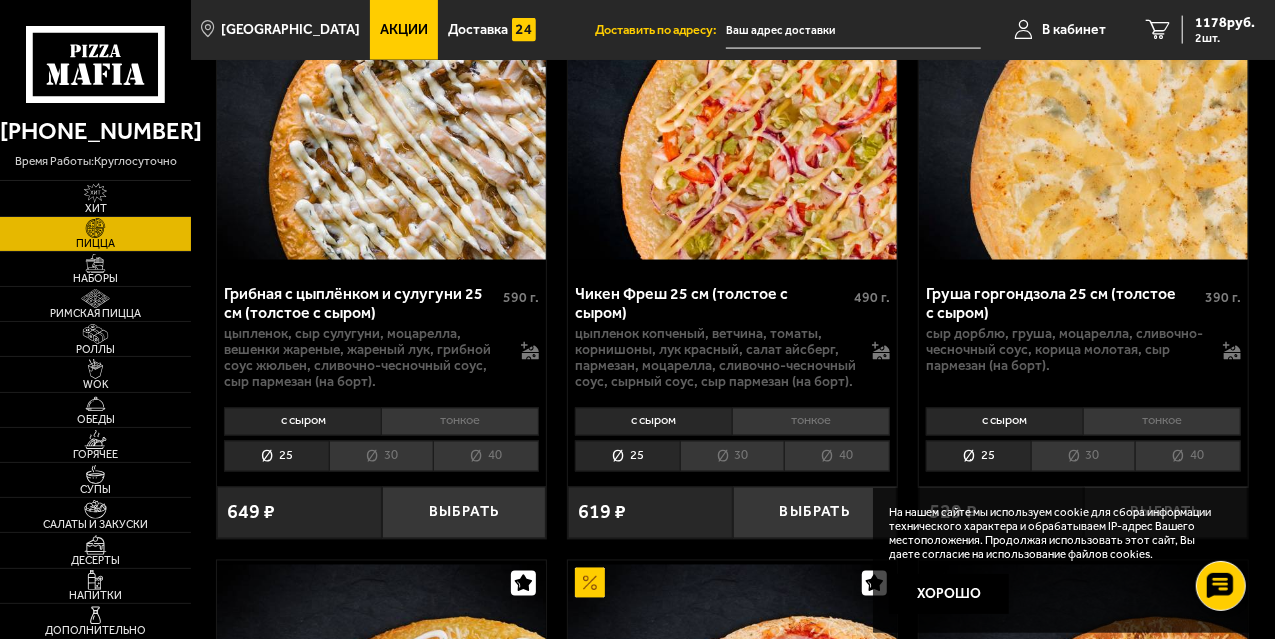 click on "тонкое" at bounding box center [811, 422] 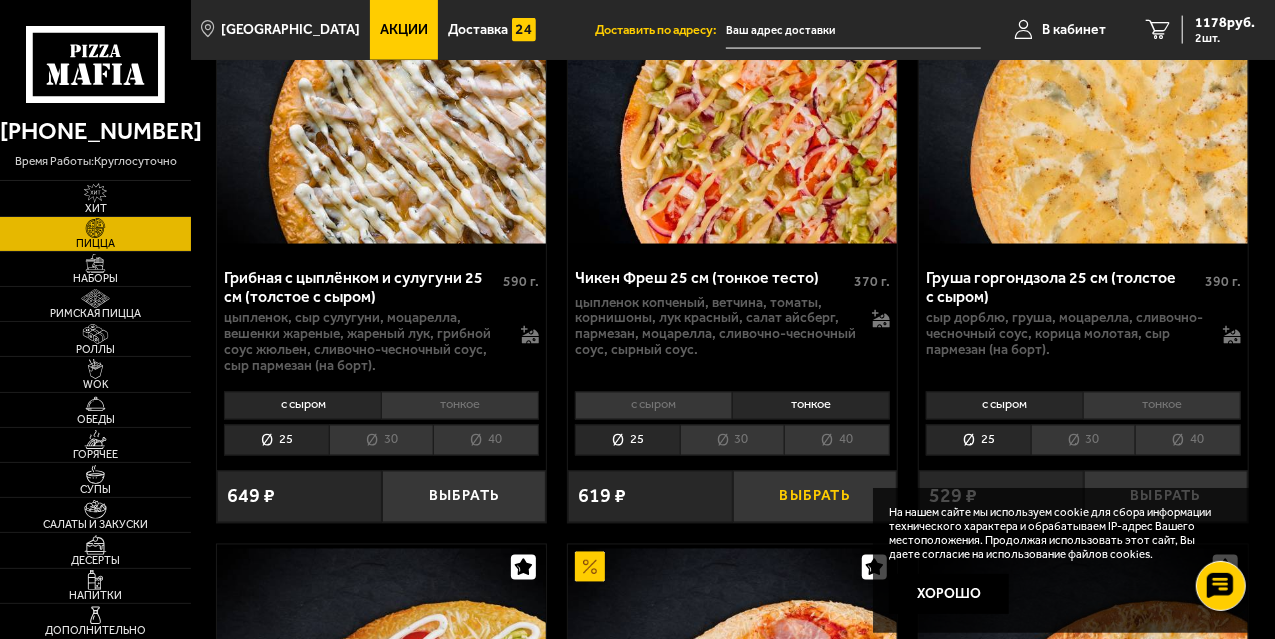 scroll, scrollTop: 1599, scrollLeft: 0, axis: vertical 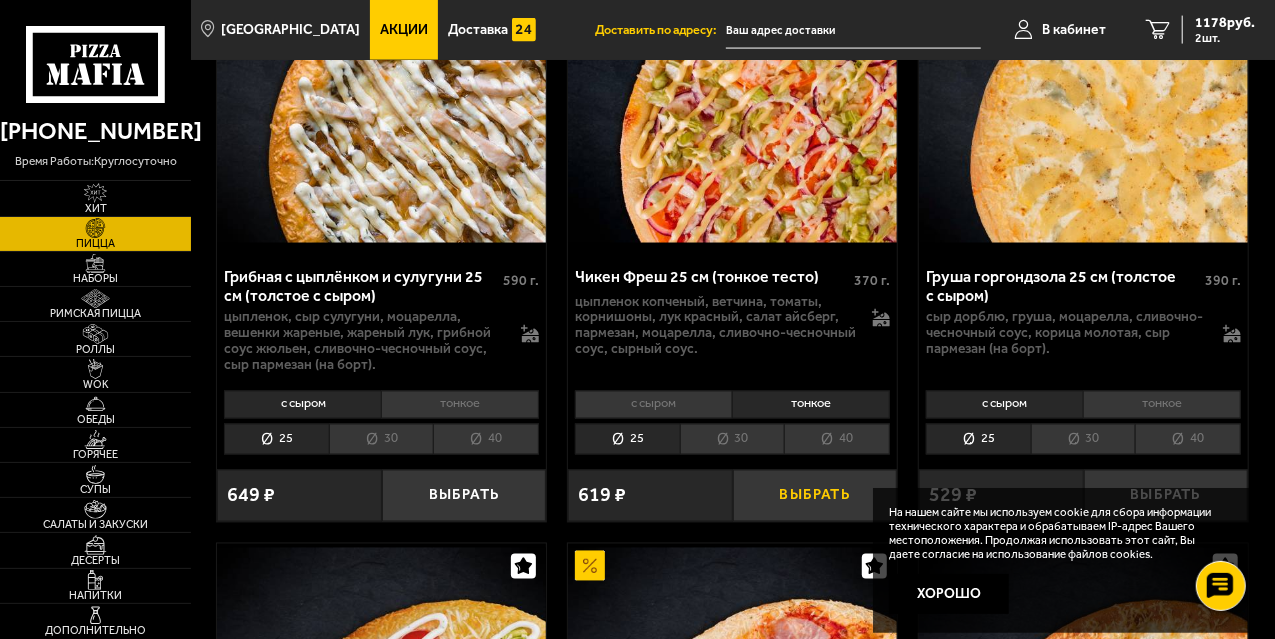 click on "Выбрать" at bounding box center [815, 496] 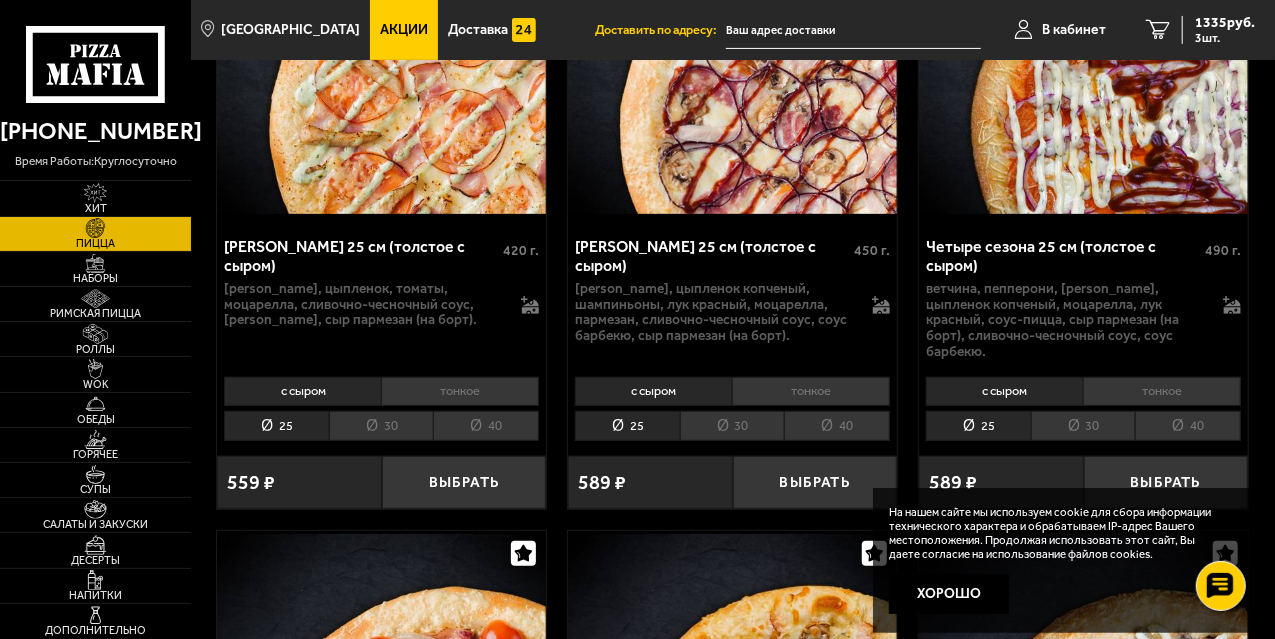 scroll, scrollTop: 4136, scrollLeft: 0, axis: vertical 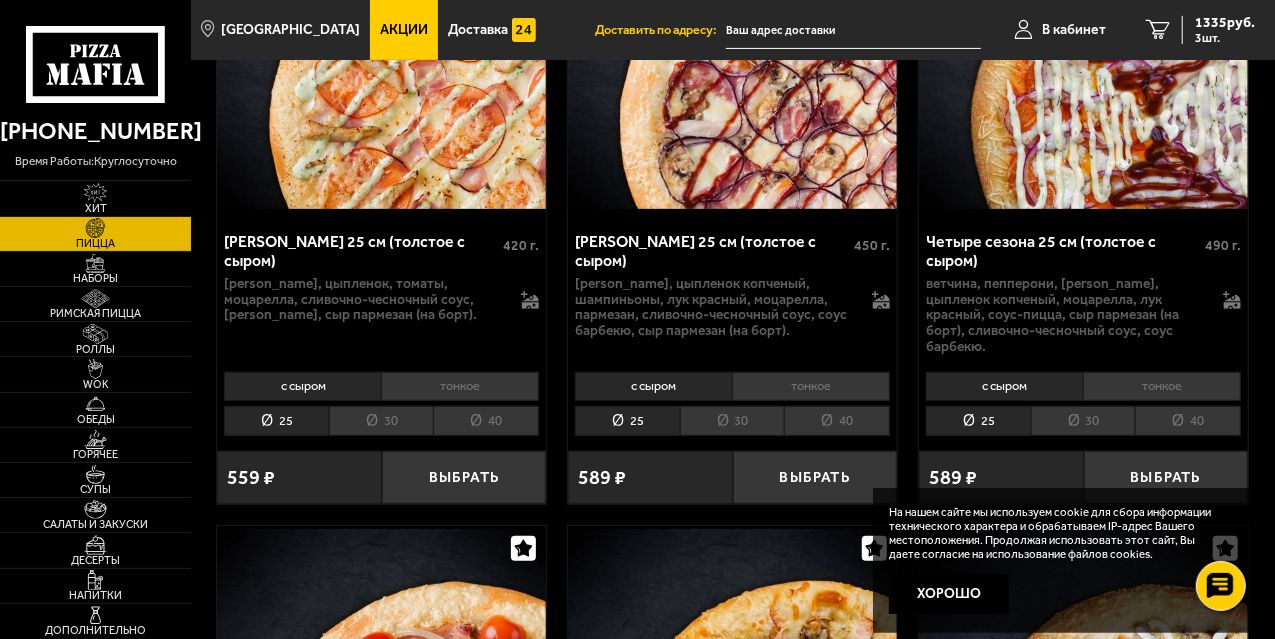 click on "тонкое" at bounding box center (460, 386) 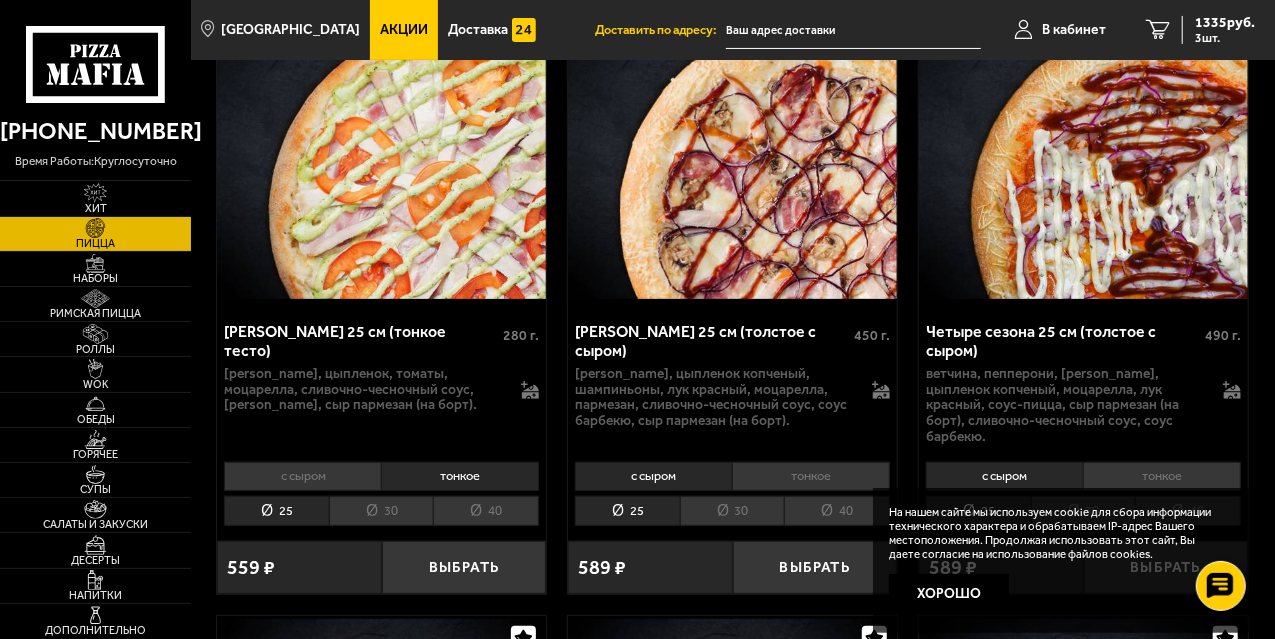 scroll, scrollTop: 4048, scrollLeft: 0, axis: vertical 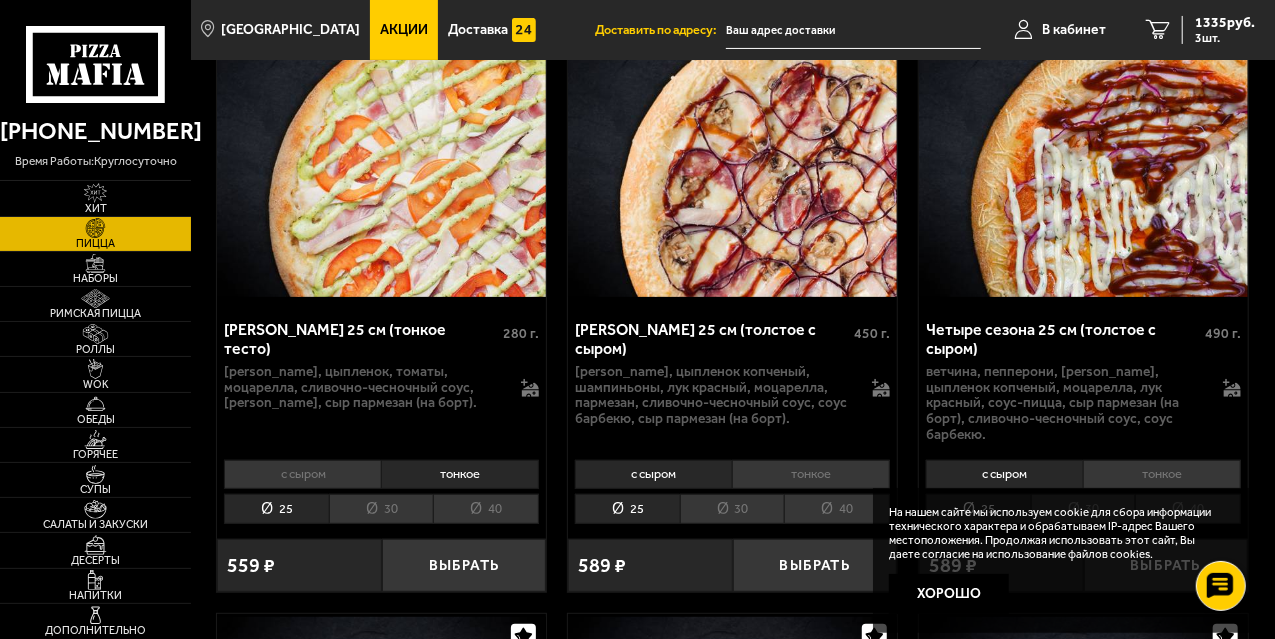 click on "тонкое" at bounding box center (460, 474) 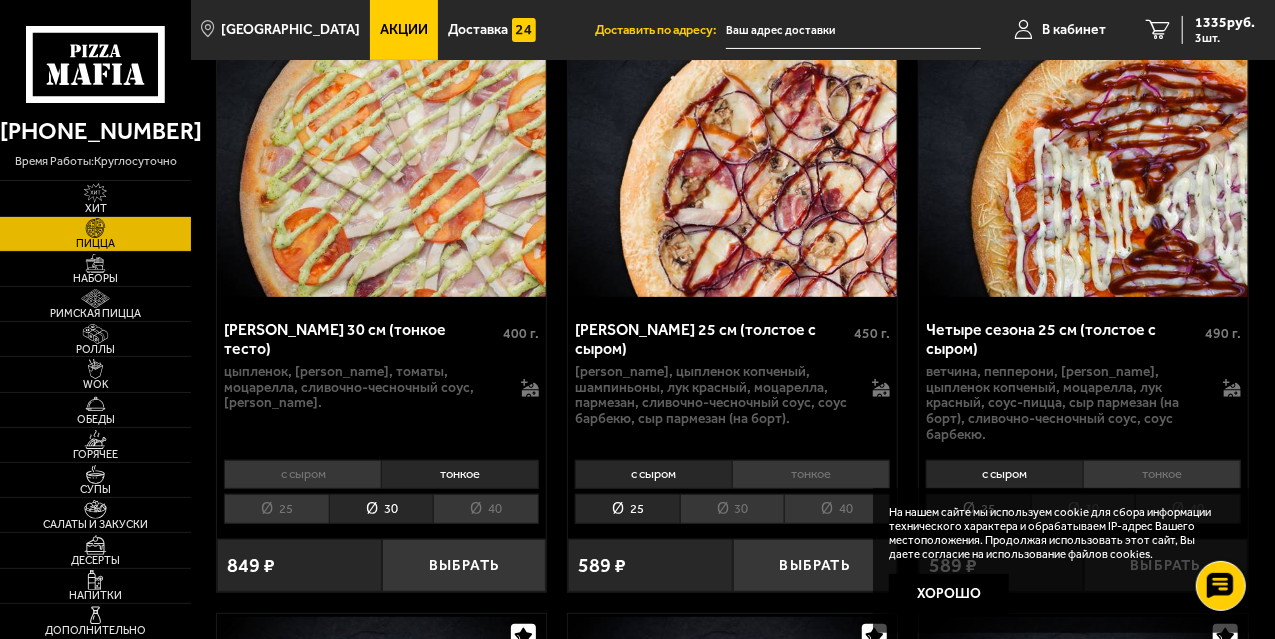 click on "25" at bounding box center [276, 509] 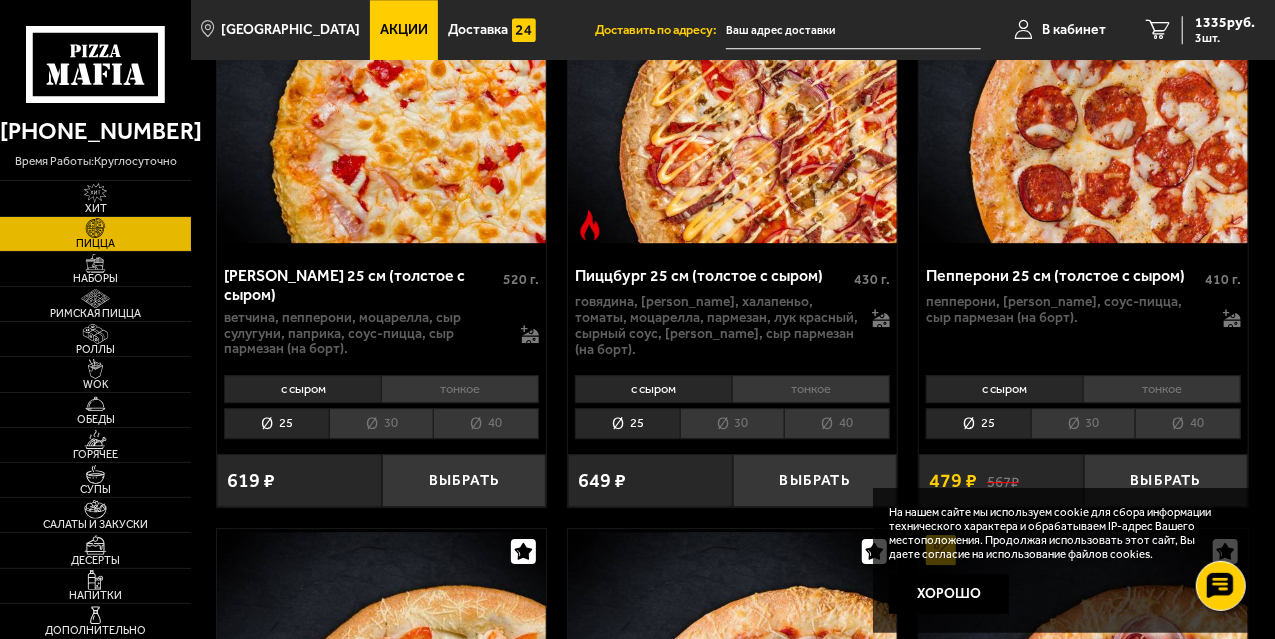 scroll, scrollTop: 2885, scrollLeft: 0, axis: vertical 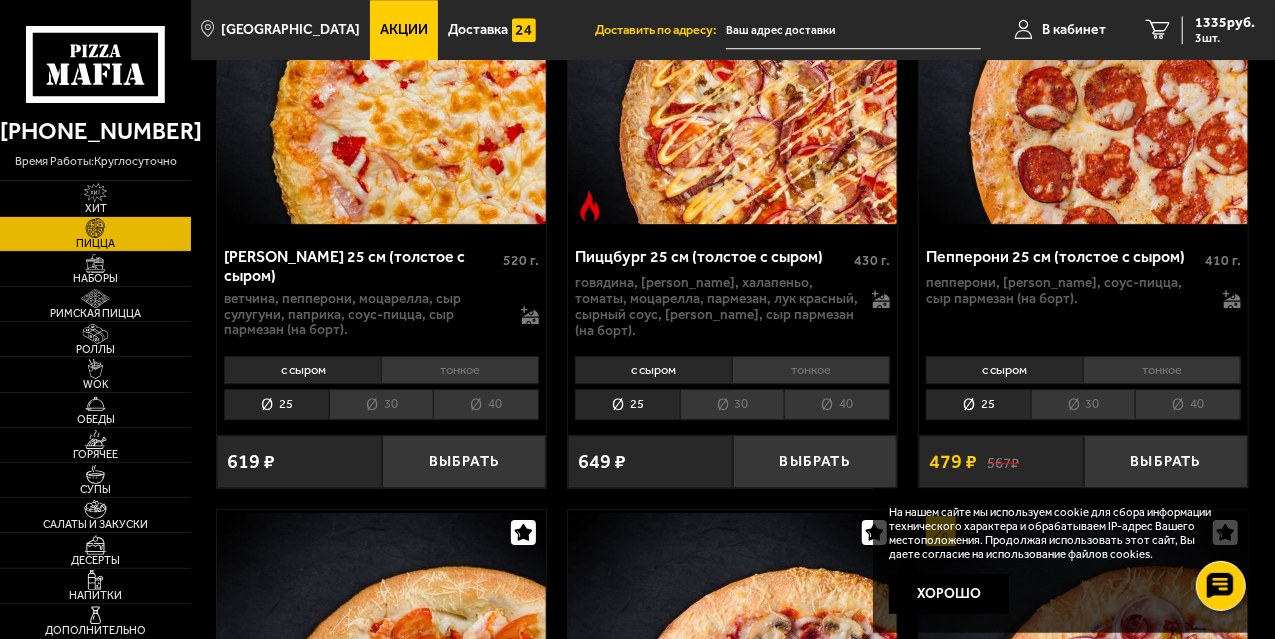 click on "30" at bounding box center (732, 404) 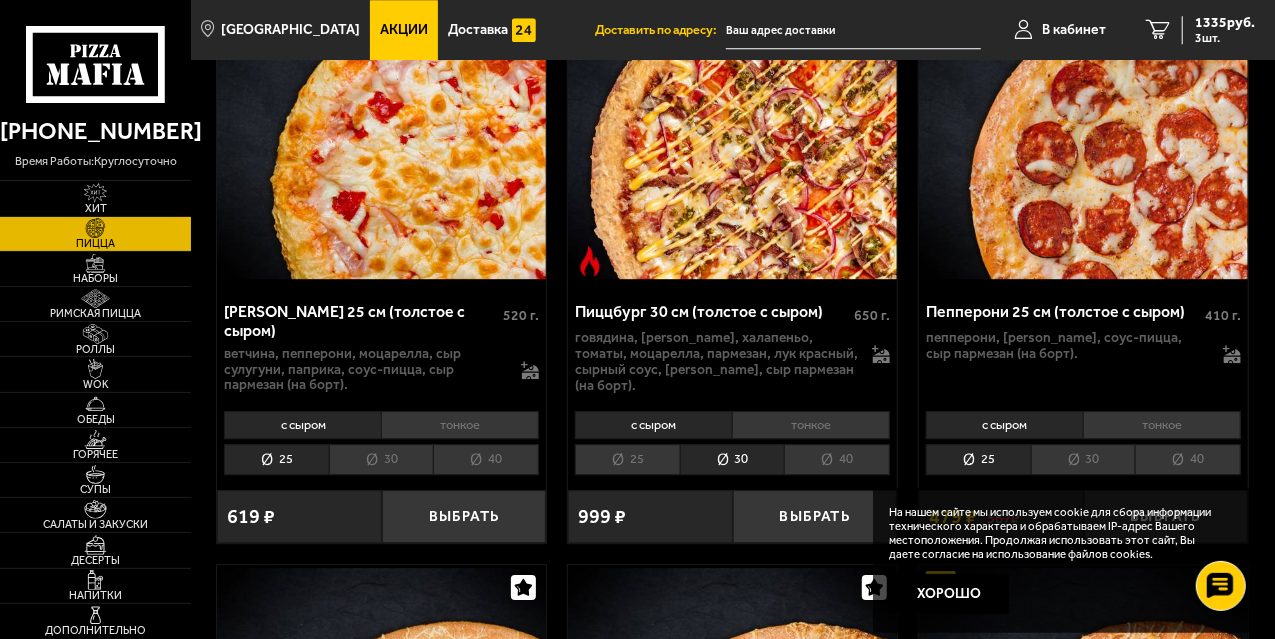 scroll, scrollTop: 2829, scrollLeft: 0, axis: vertical 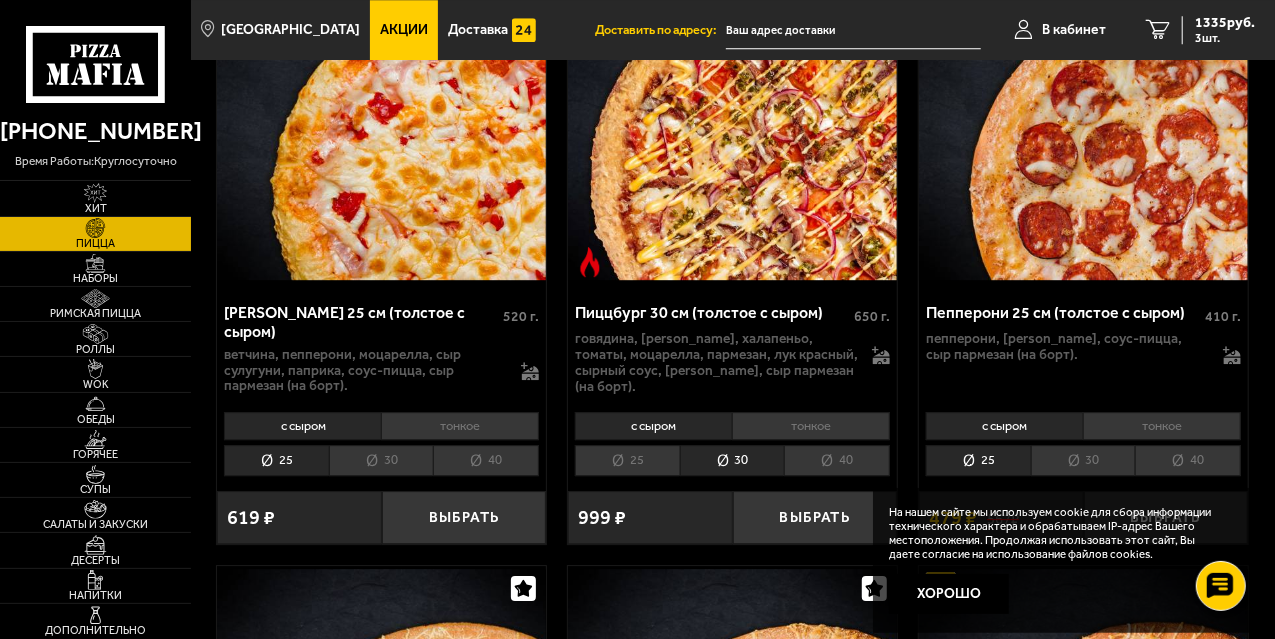 click on "25" at bounding box center [627, 460] 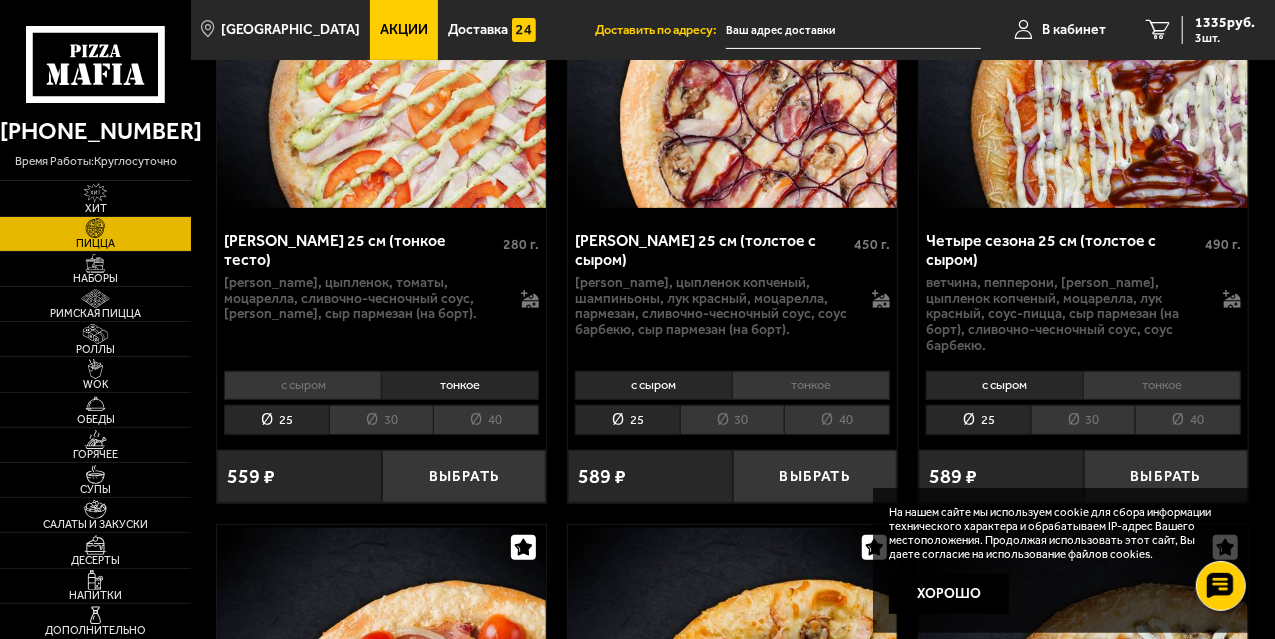 scroll, scrollTop: 4141, scrollLeft: 0, axis: vertical 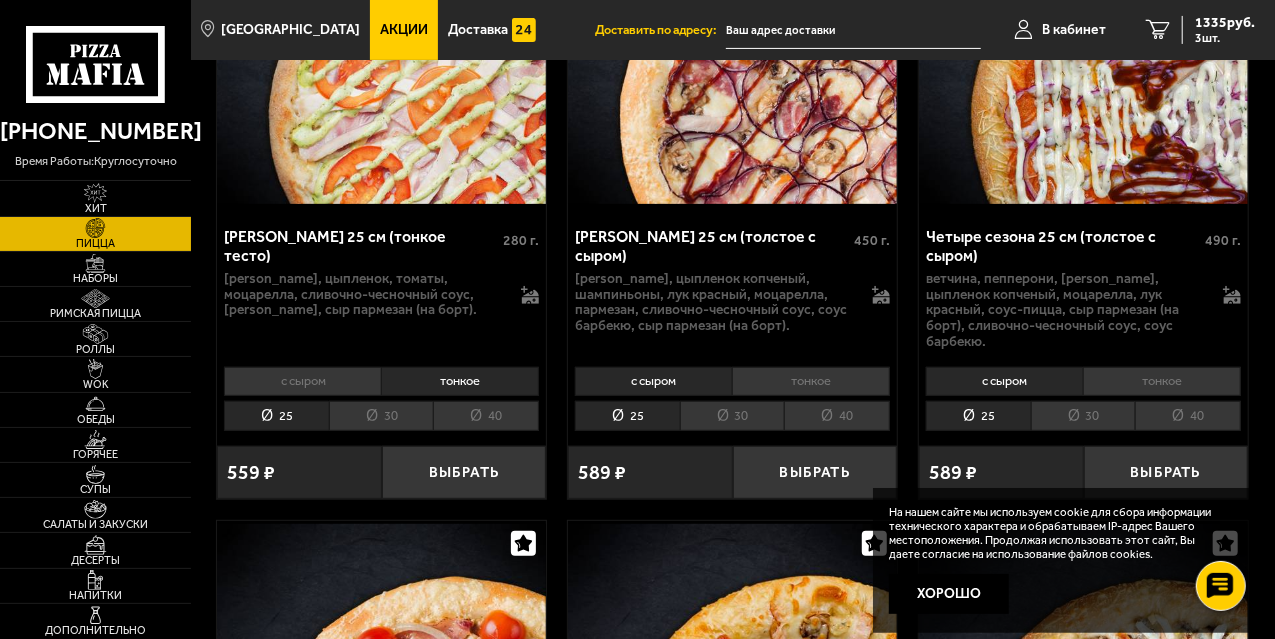 click on "30" at bounding box center [381, 416] 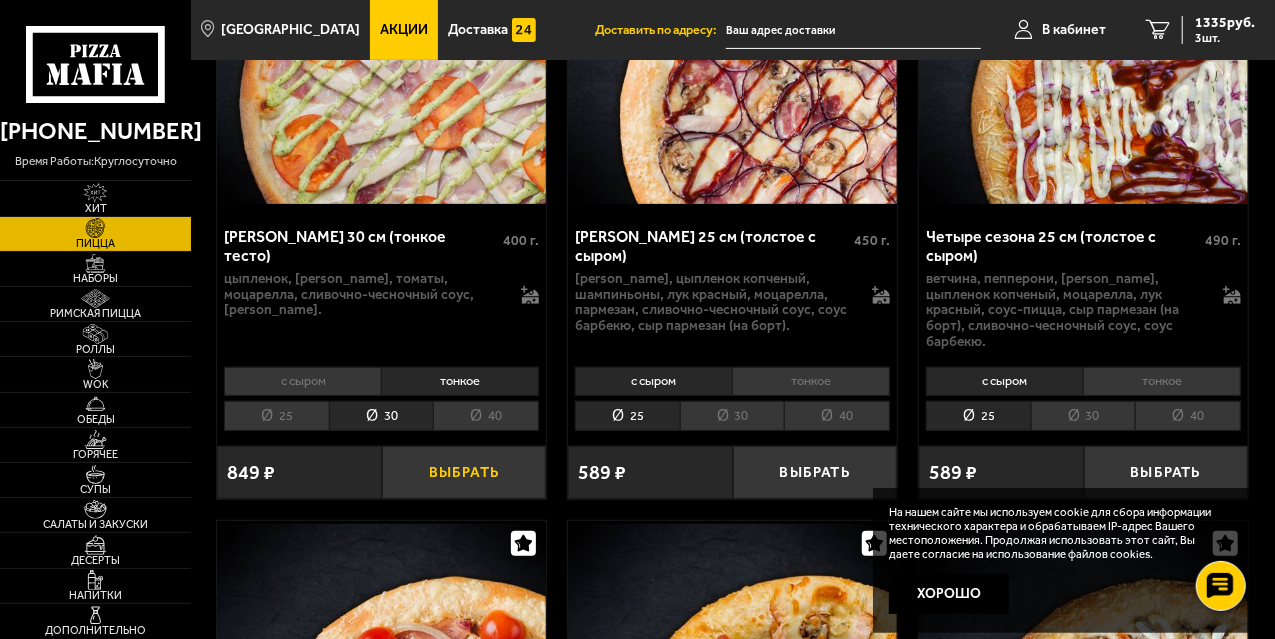 click on "Выбрать" at bounding box center (464, 472) 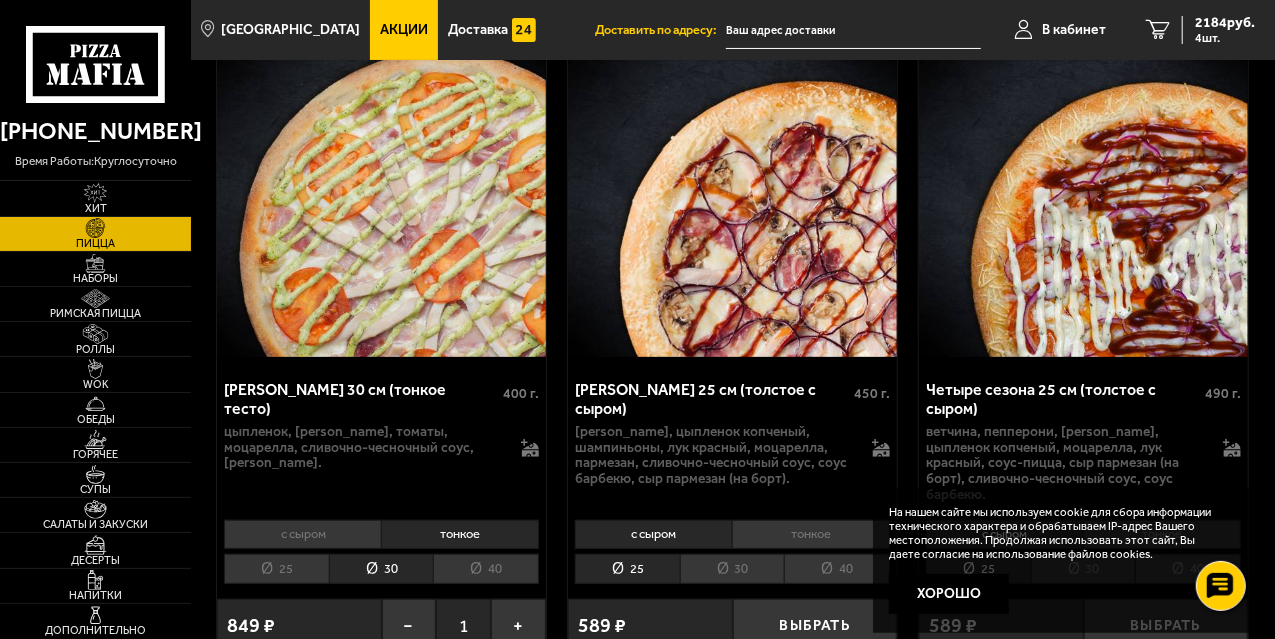 scroll, scrollTop: 3973, scrollLeft: 0, axis: vertical 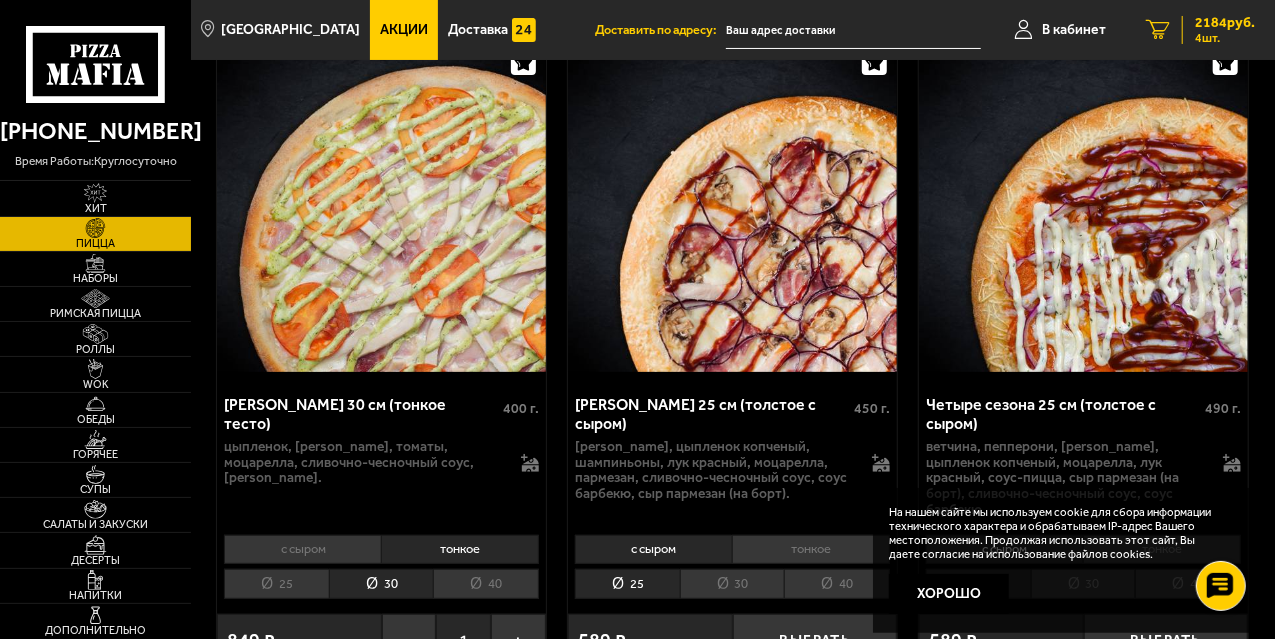 click on "4  шт." at bounding box center (1225, 38) 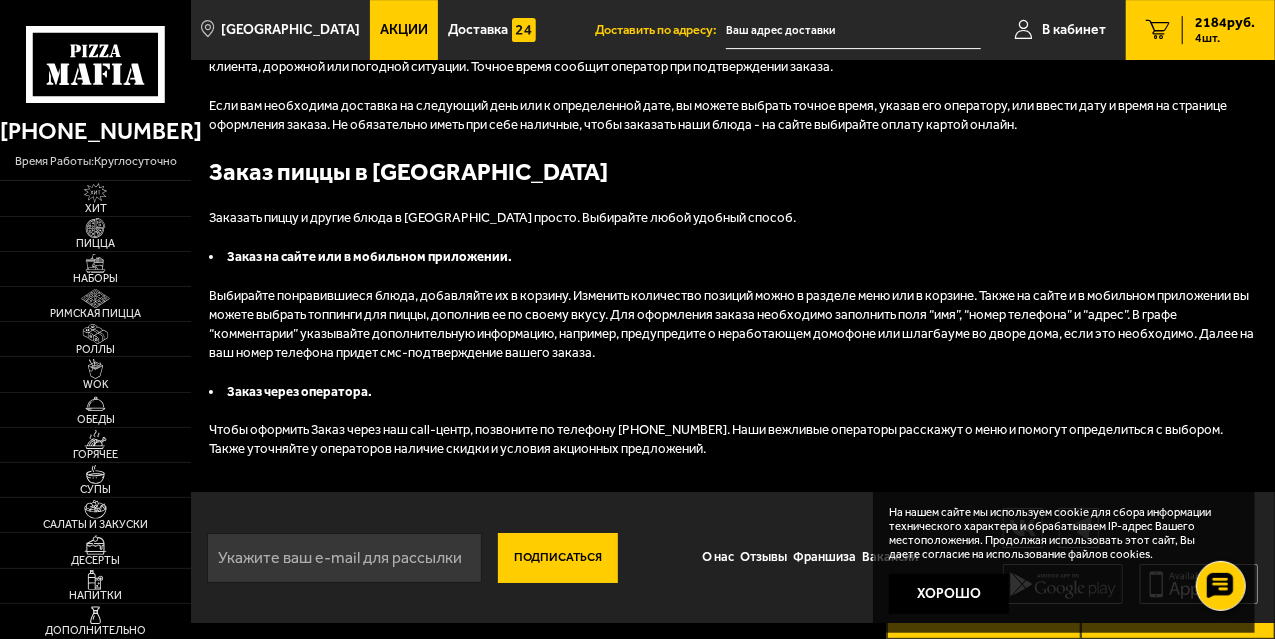 scroll, scrollTop: 0, scrollLeft: 0, axis: both 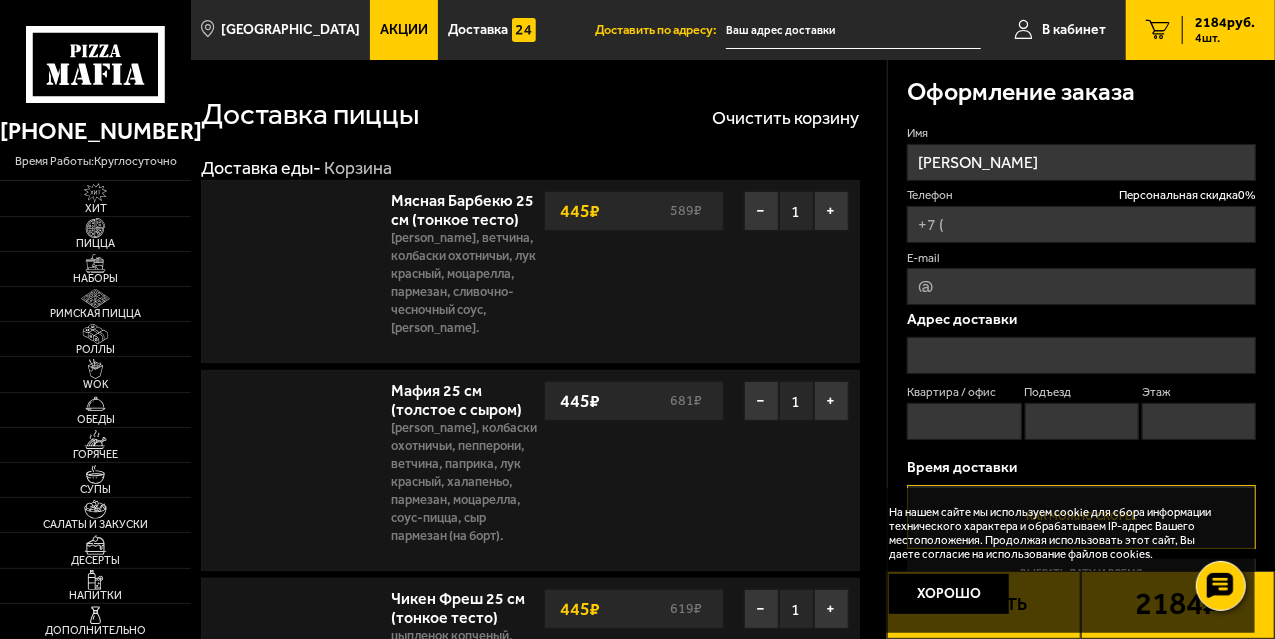 type on "[PHONE_NUMBER]" 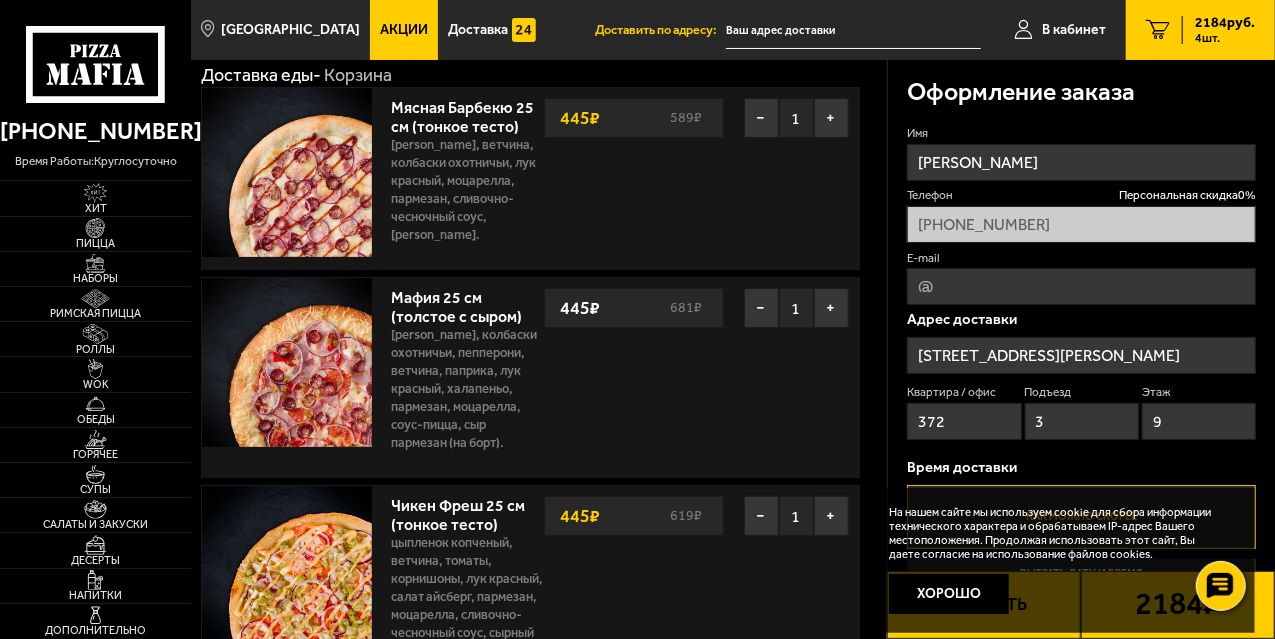scroll, scrollTop: 0, scrollLeft: 0, axis: both 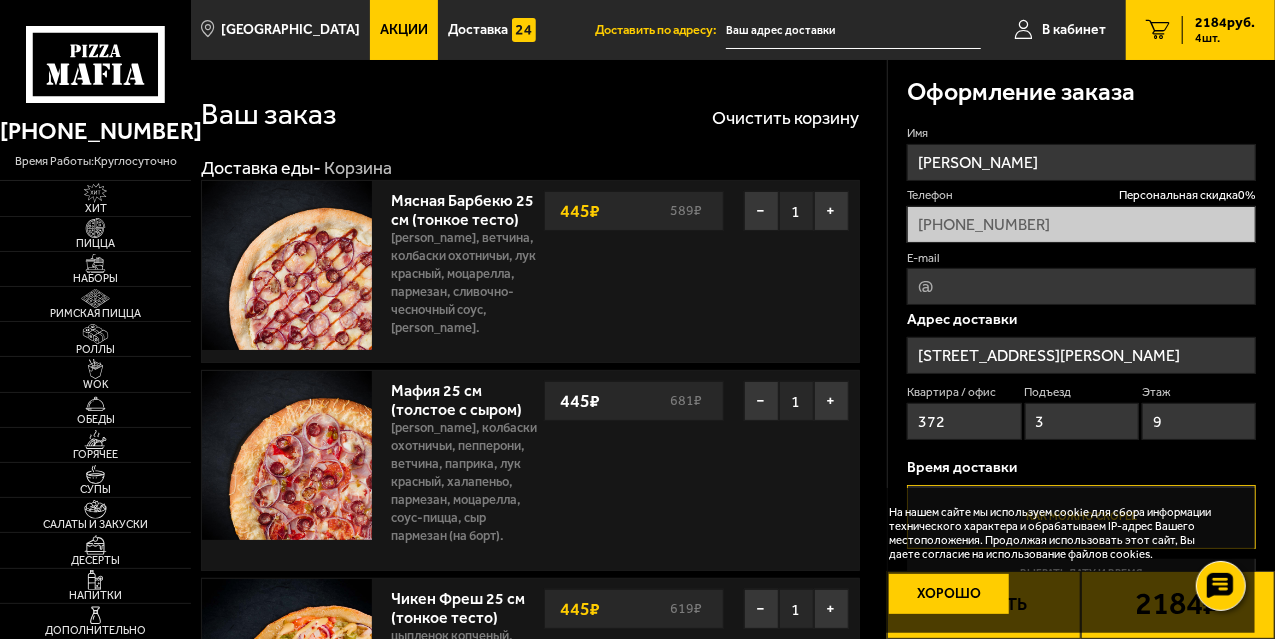 click on "Хорошо" at bounding box center [949, 594] 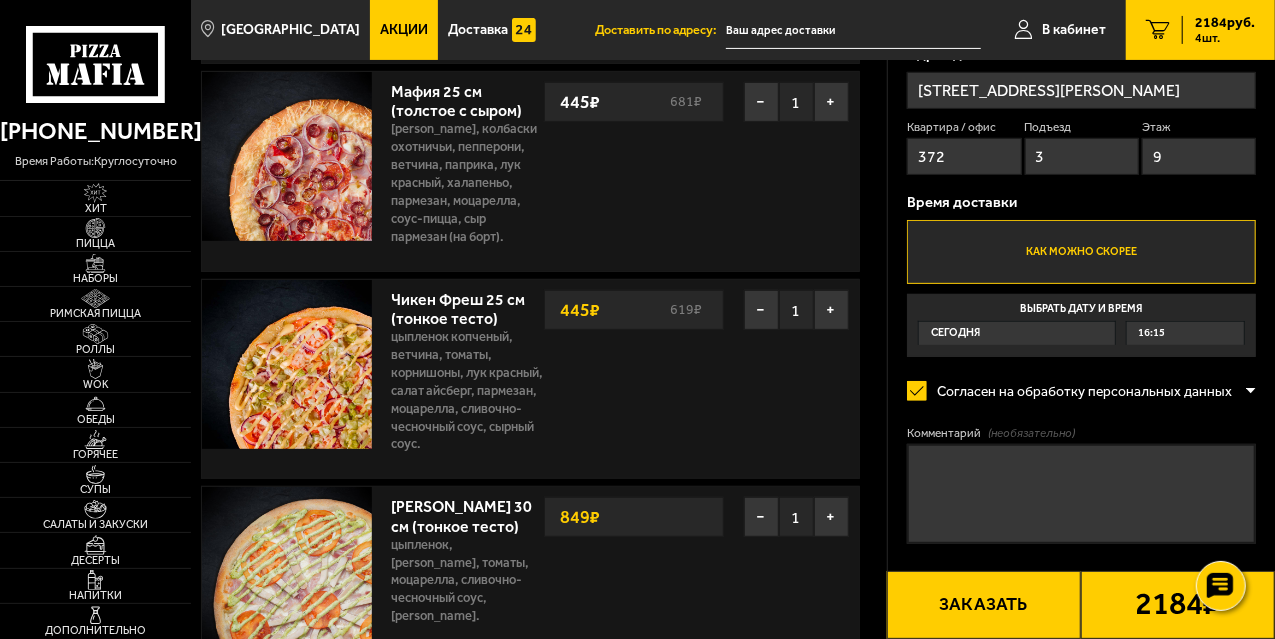 scroll, scrollTop: 320, scrollLeft: 0, axis: vertical 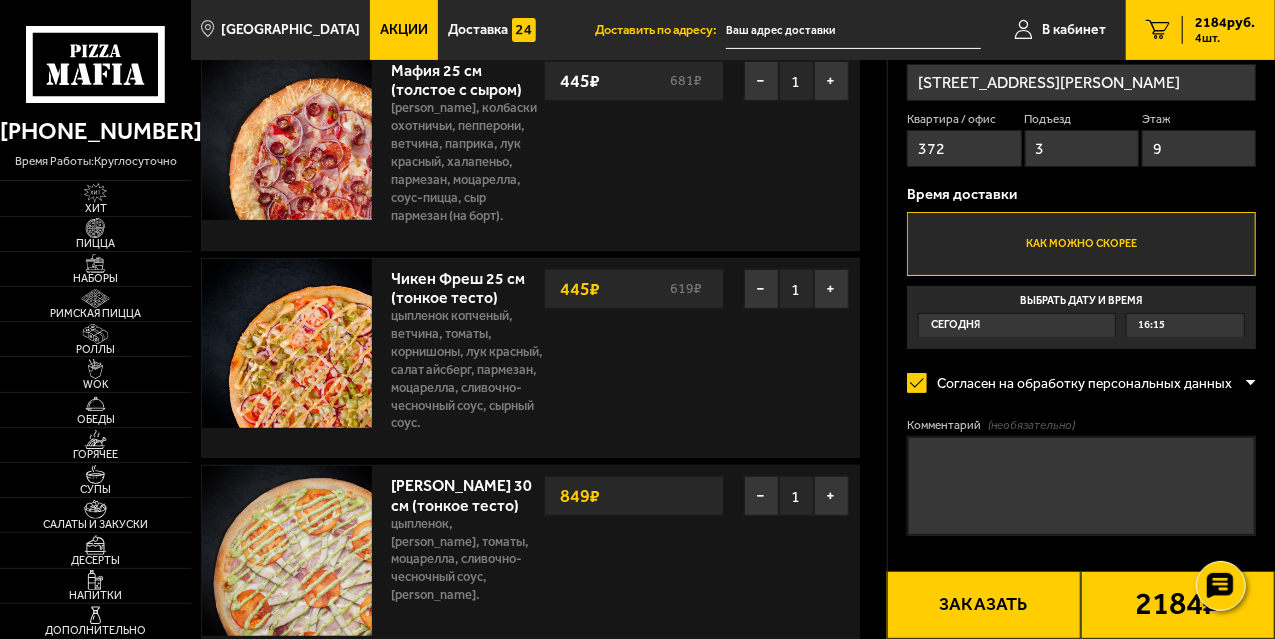 click on "Как можно скорее" at bounding box center [1081, 244] 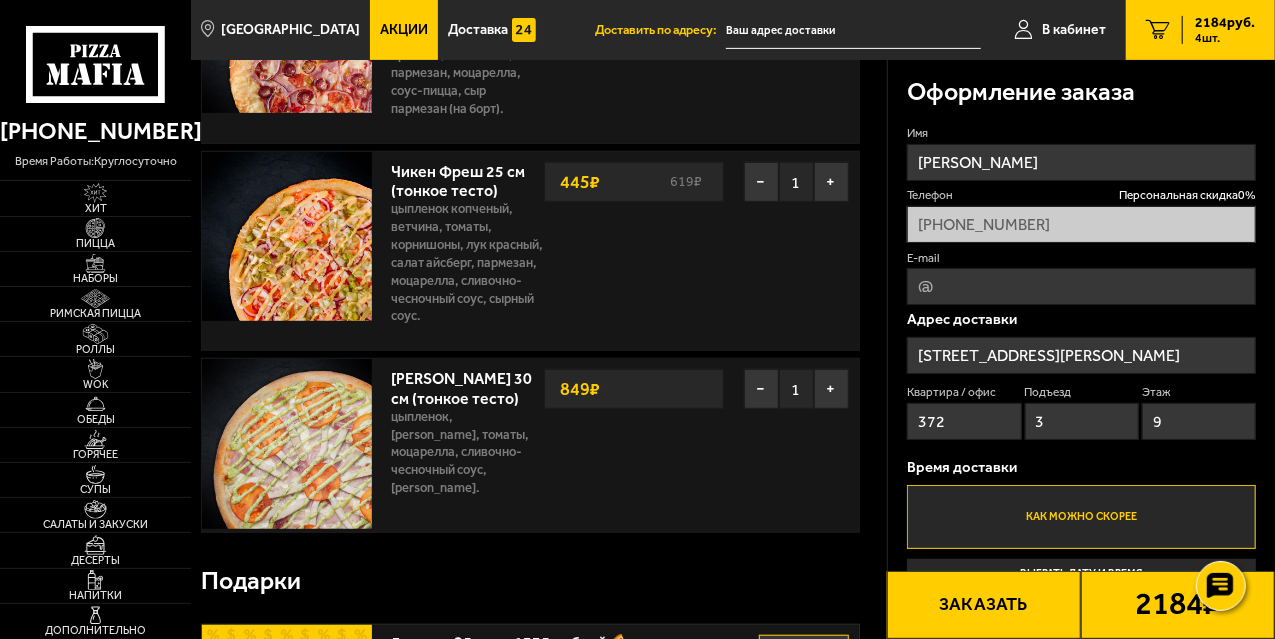 scroll, scrollTop: 0, scrollLeft: 0, axis: both 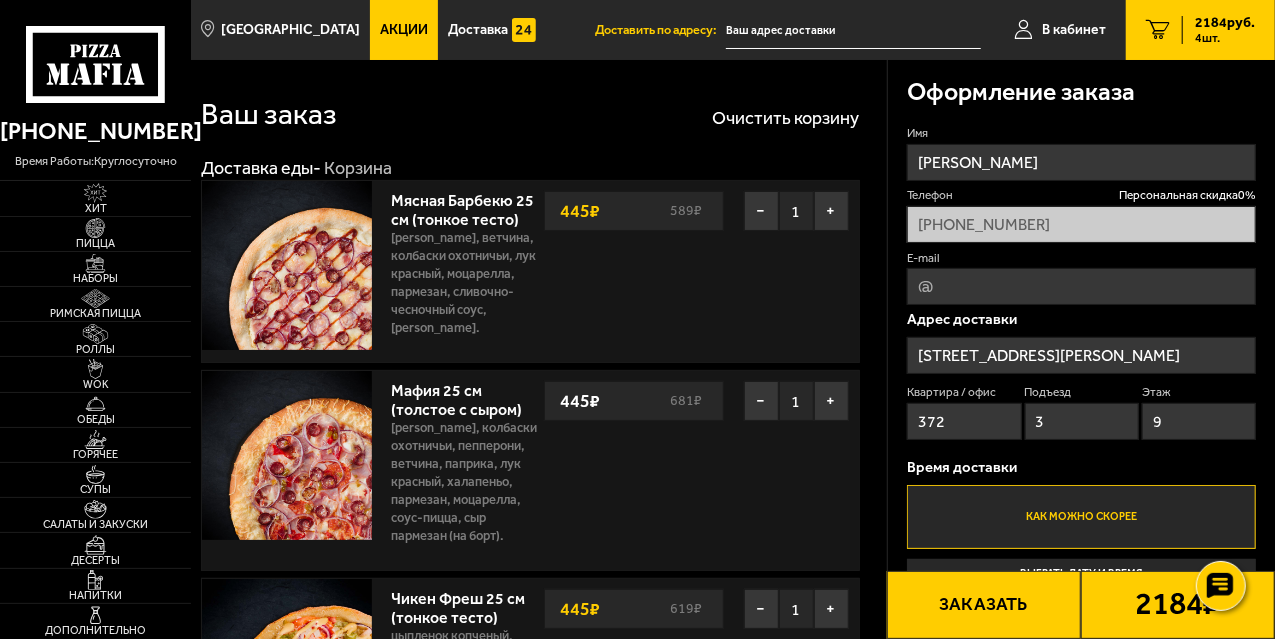 click on "Заказать" at bounding box center [984, 605] 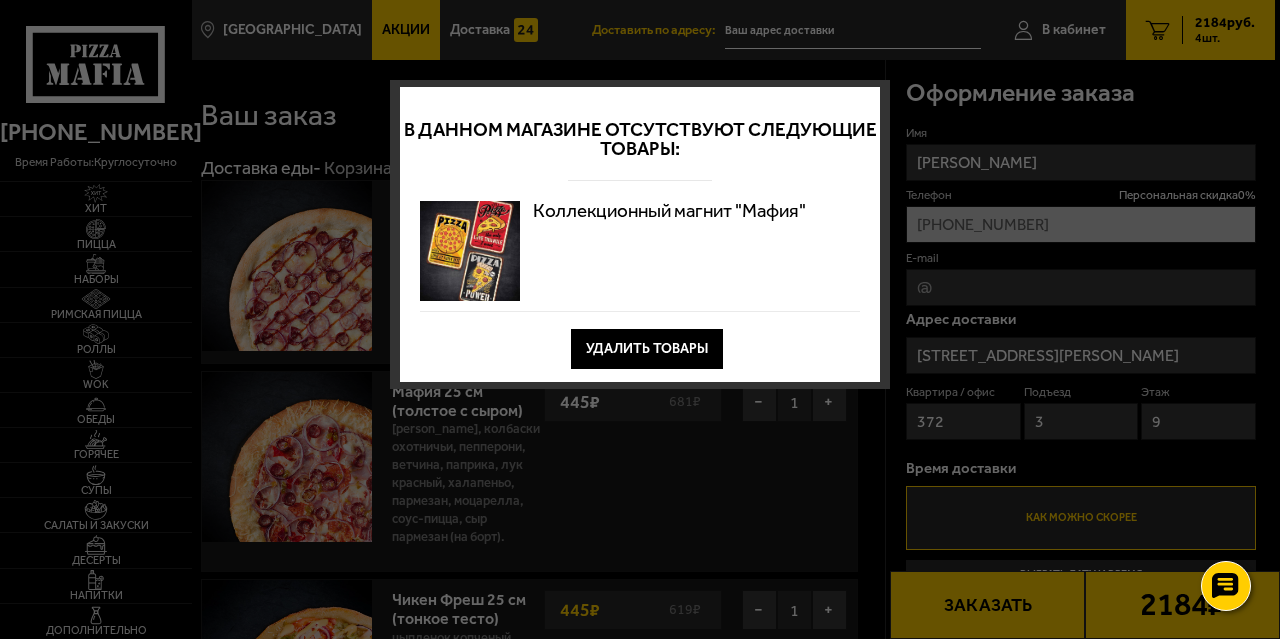 click at bounding box center [640, 319] 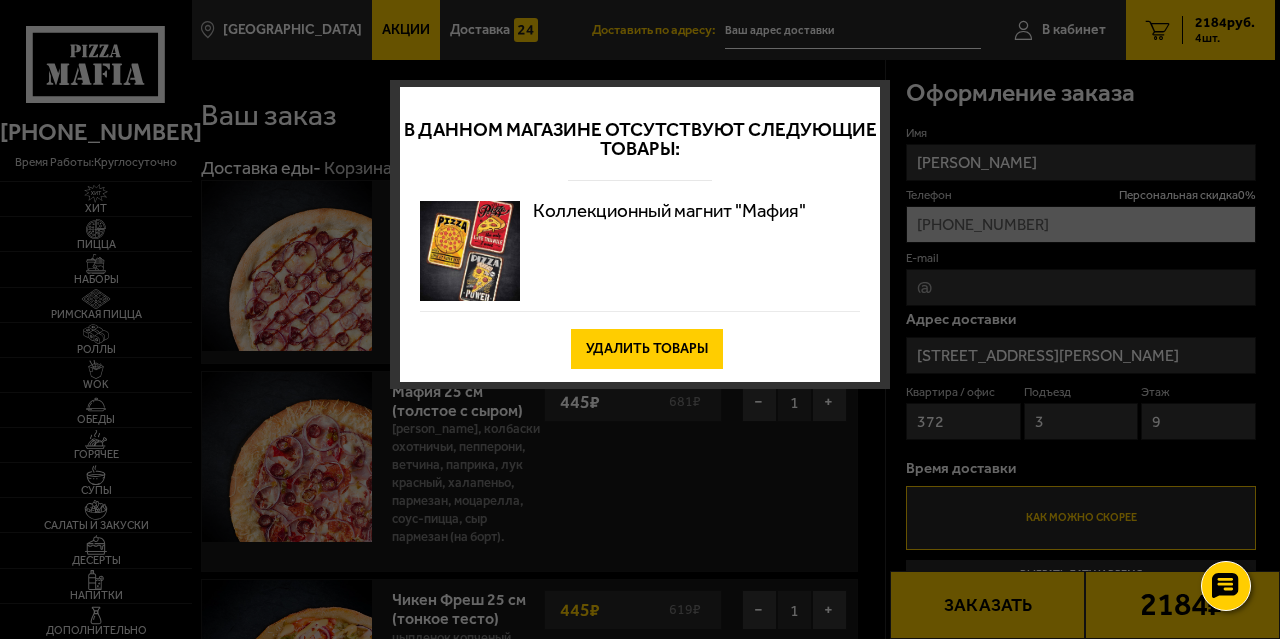 click on "Удалить товары" at bounding box center (647, 349) 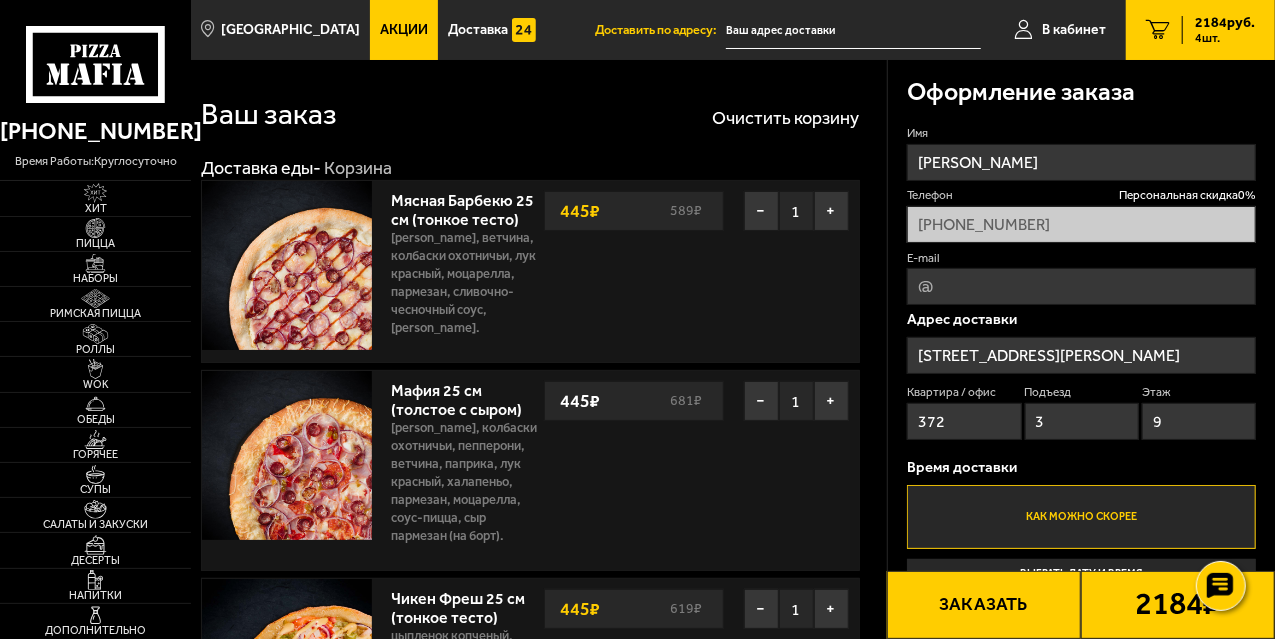 click on "Заказать" at bounding box center (984, 605) 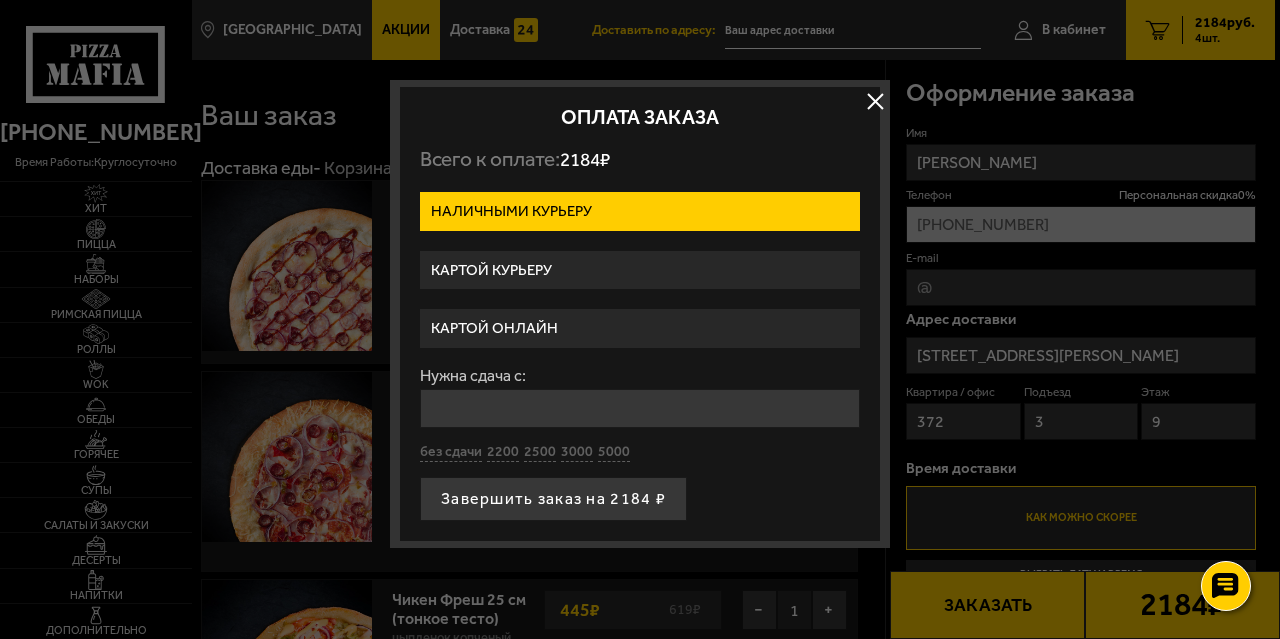 click on "Картой онлайн" at bounding box center (640, 328) 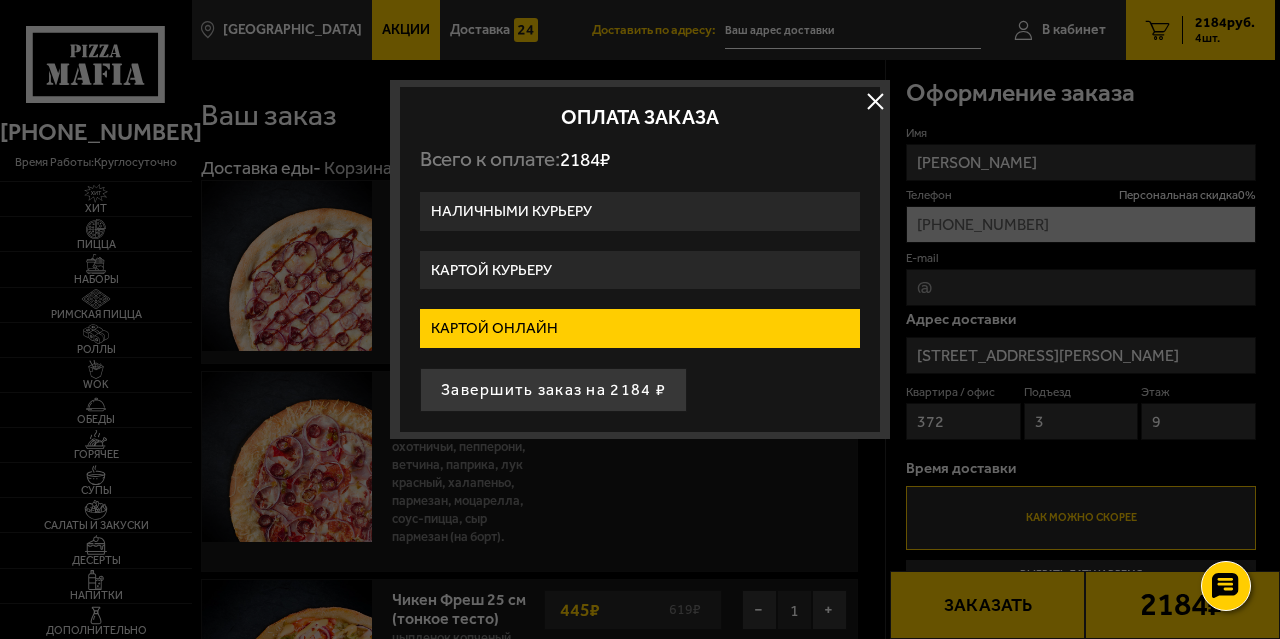 click on "Наличными курьеру Картой курьеру Картой онлайн Завершить заказ на 2184 ₽" at bounding box center (640, 302) 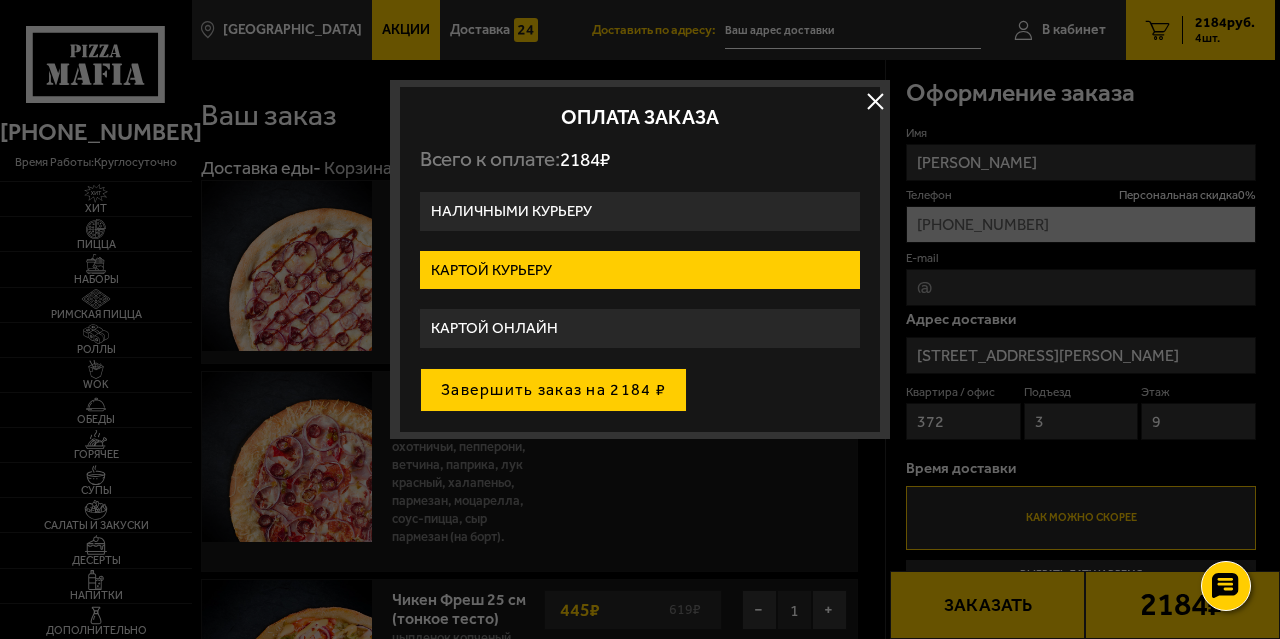 click on "Завершить заказ на 2184 ₽" at bounding box center (553, 390) 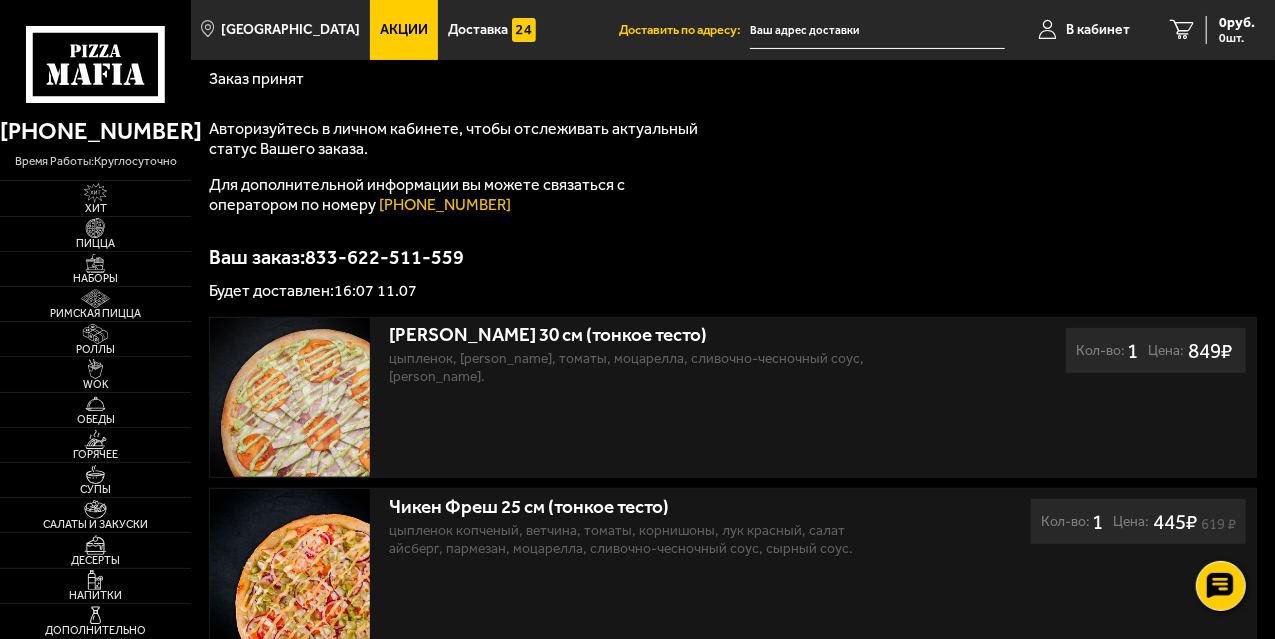 scroll, scrollTop: 0, scrollLeft: 0, axis: both 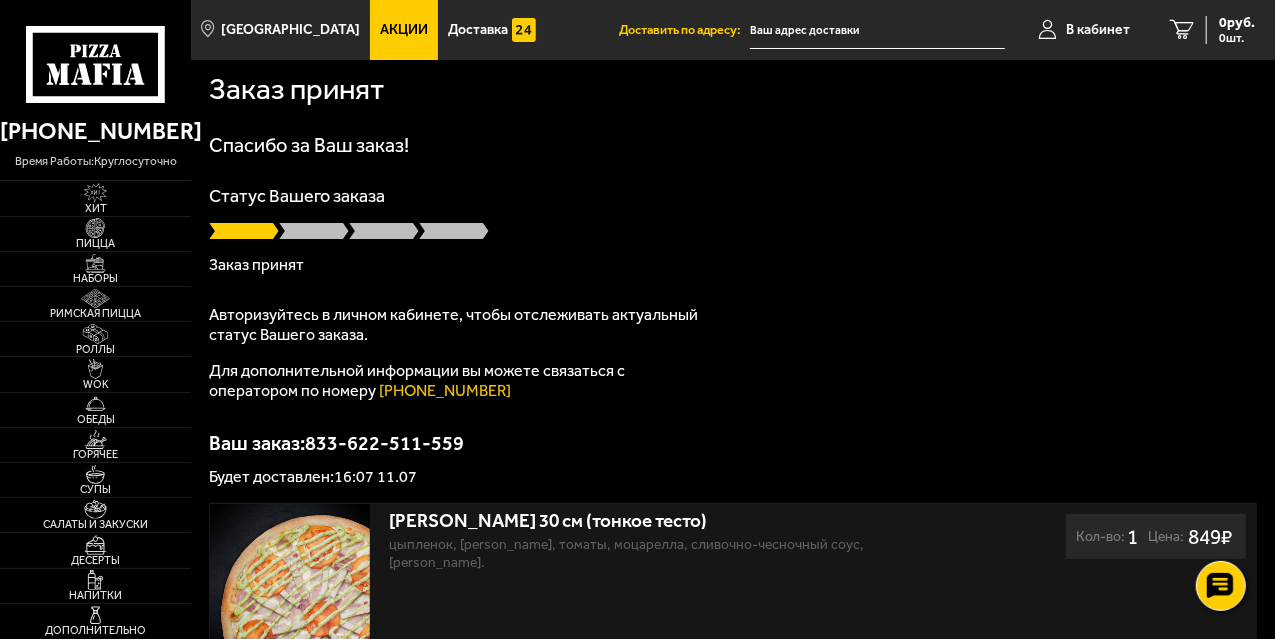 click on "Статус Вашего заказа" at bounding box center [733, 196] 